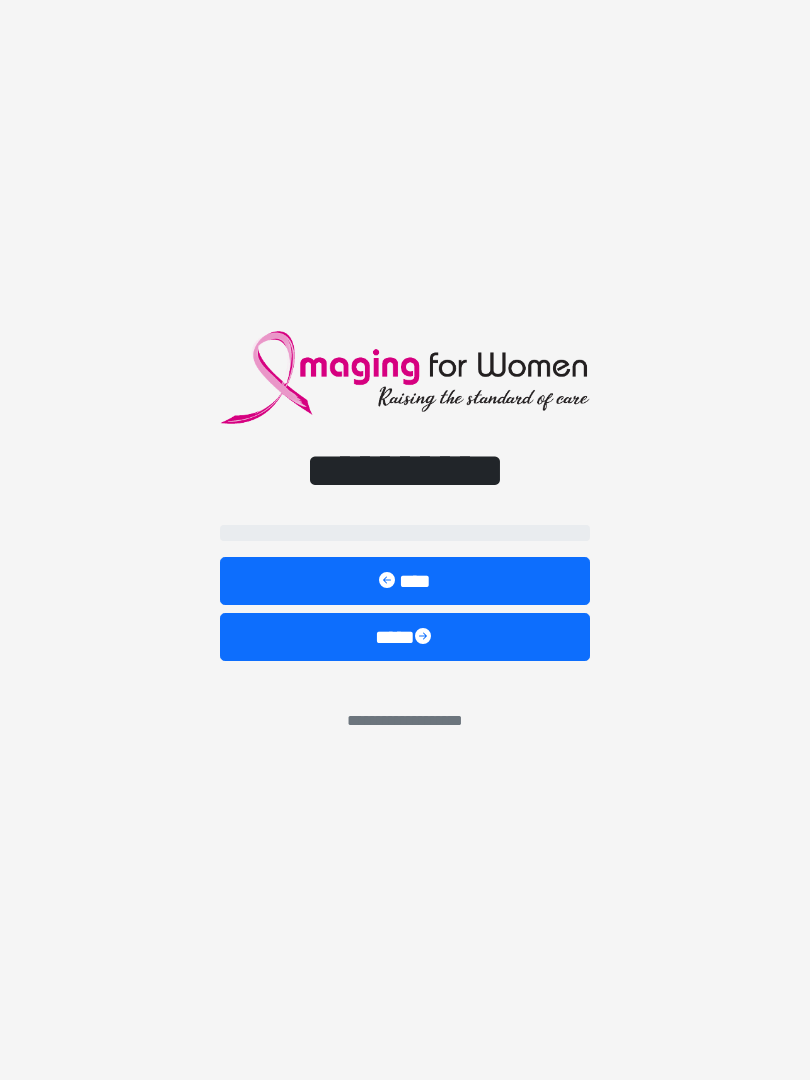 scroll, scrollTop: 0, scrollLeft: 0, axis: both 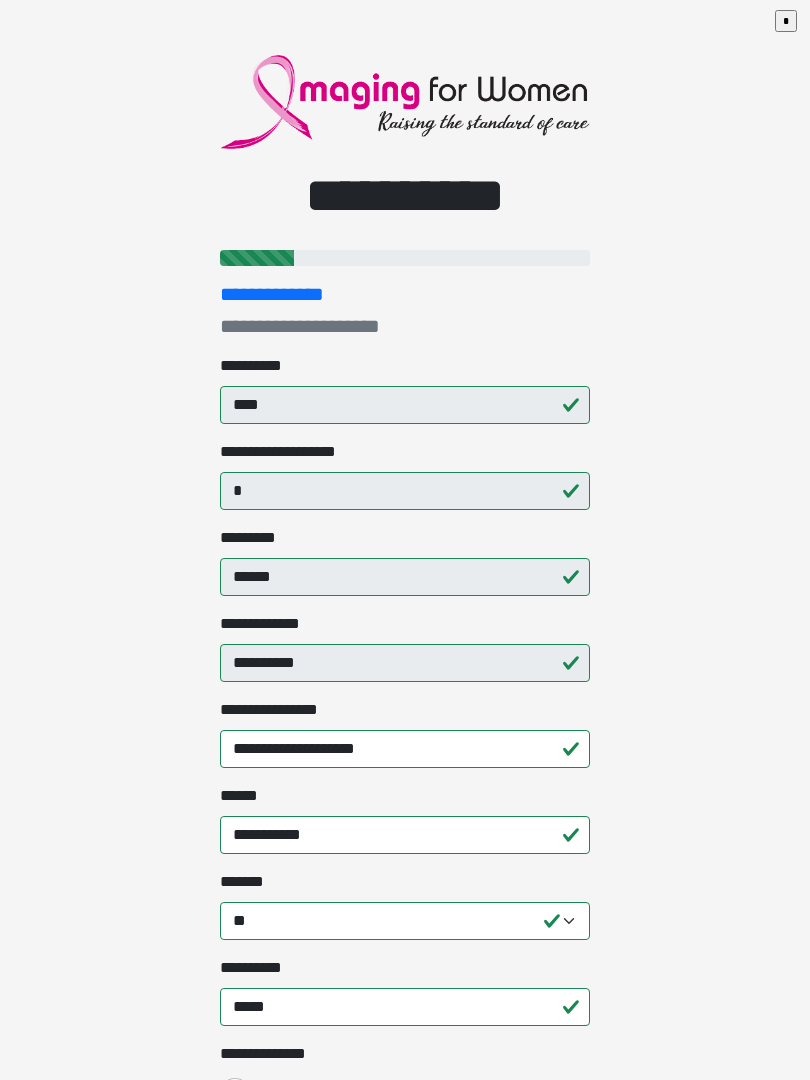 click on "**********" at bounding box center (405, 294) 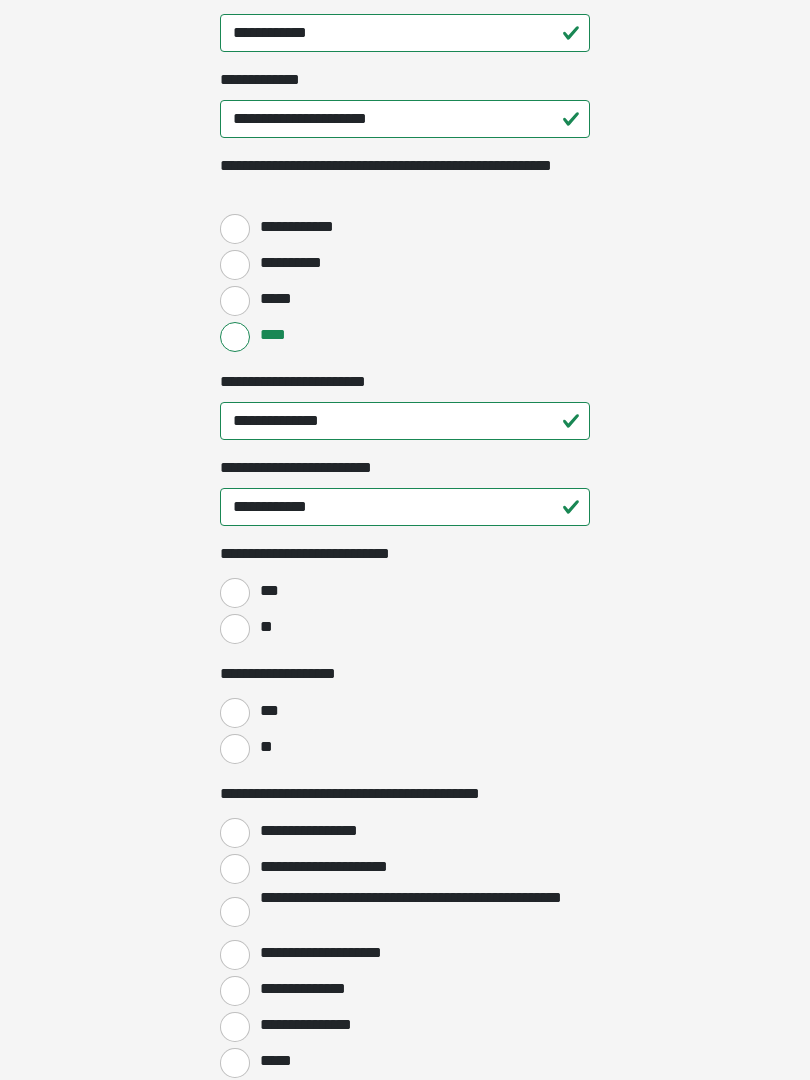 scroll, scrollTop: 2620, scrollLeft: 0, axis: vertical 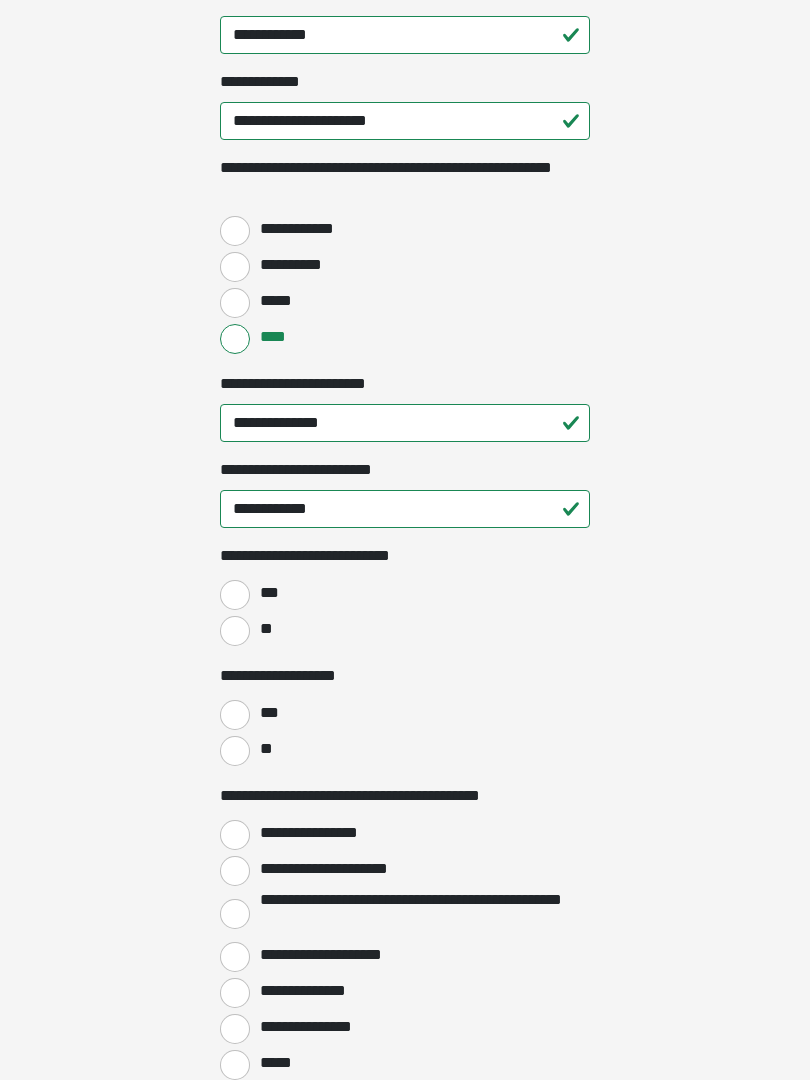 click on "**" at bounding box center [235, 631] 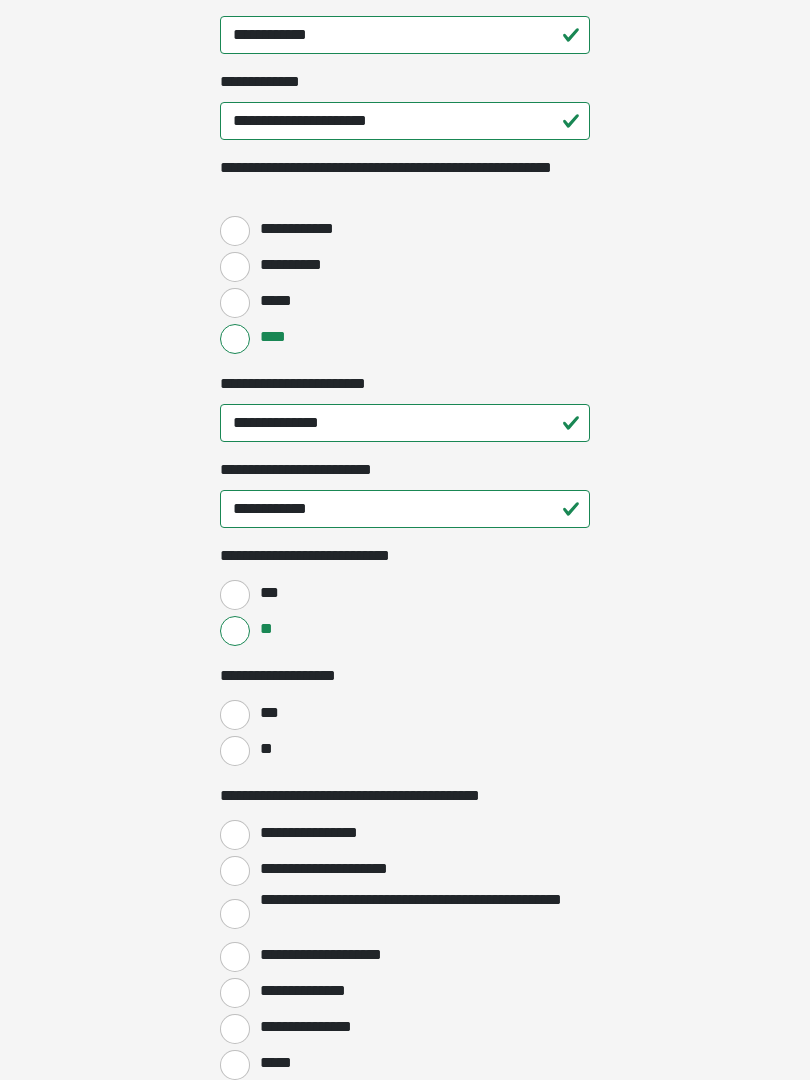 click on "**" at bounding box center (235, 751) 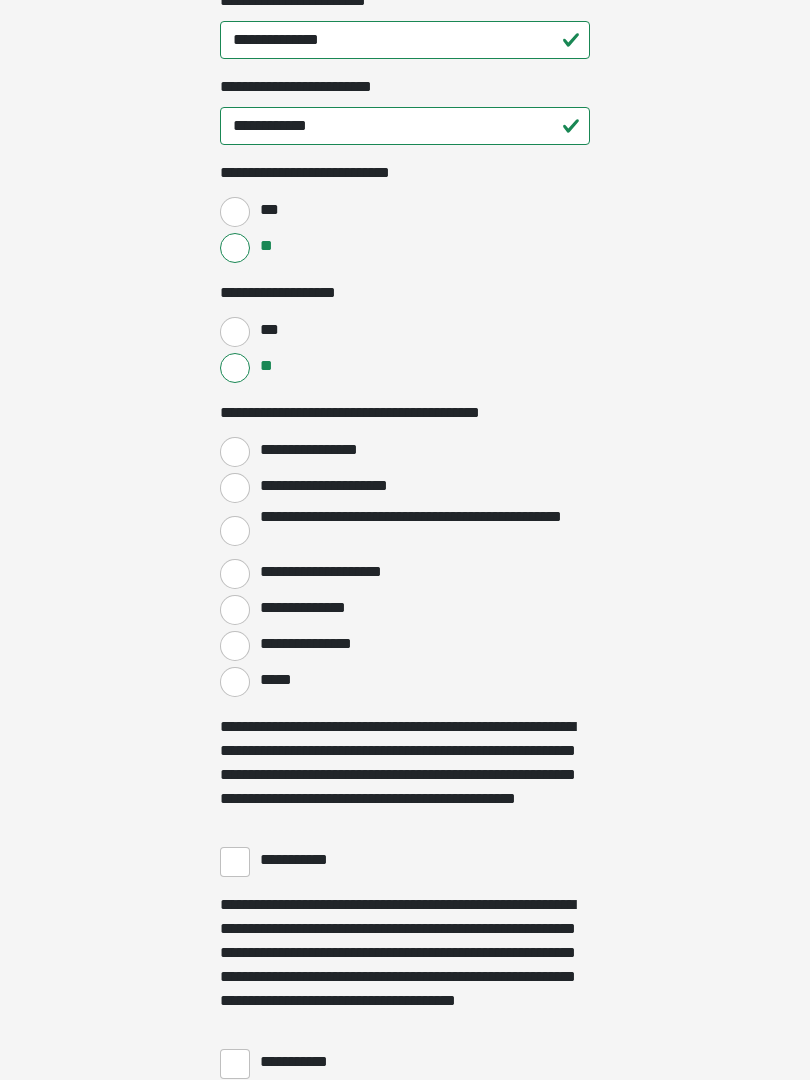 scroll, scrollTop: 3003, scrollLeft: 0, axis: vertical 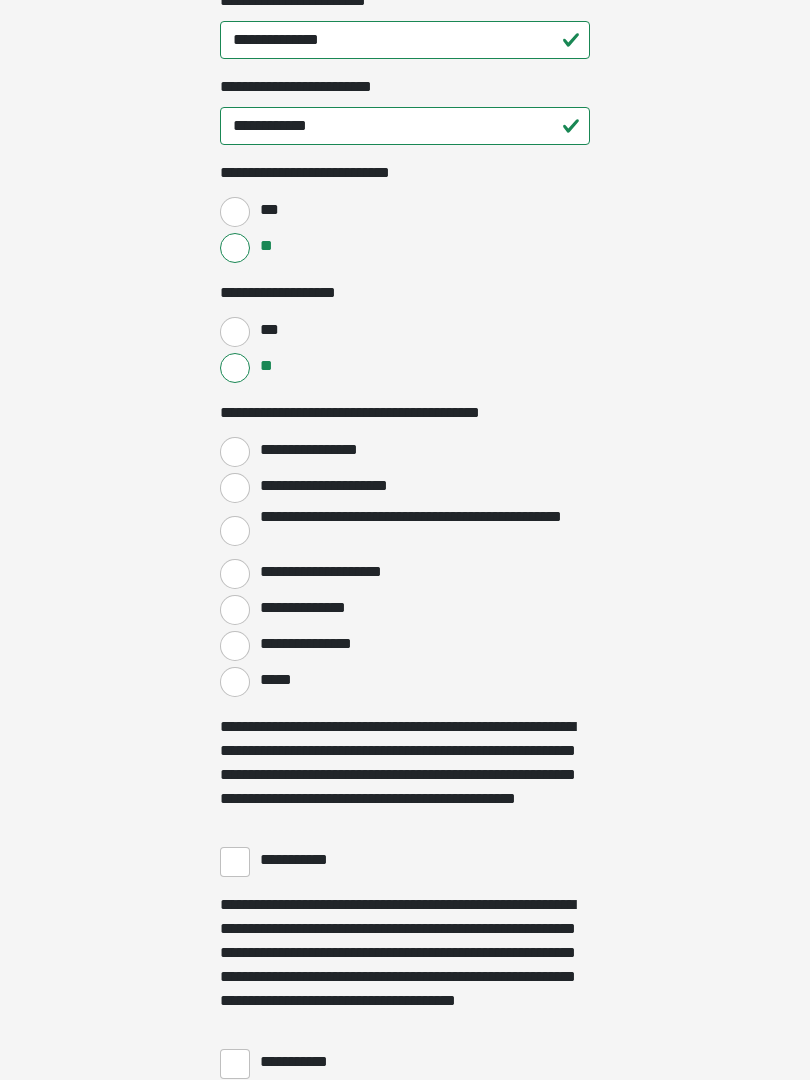 click on "**********" at bounding box center (235, 452) 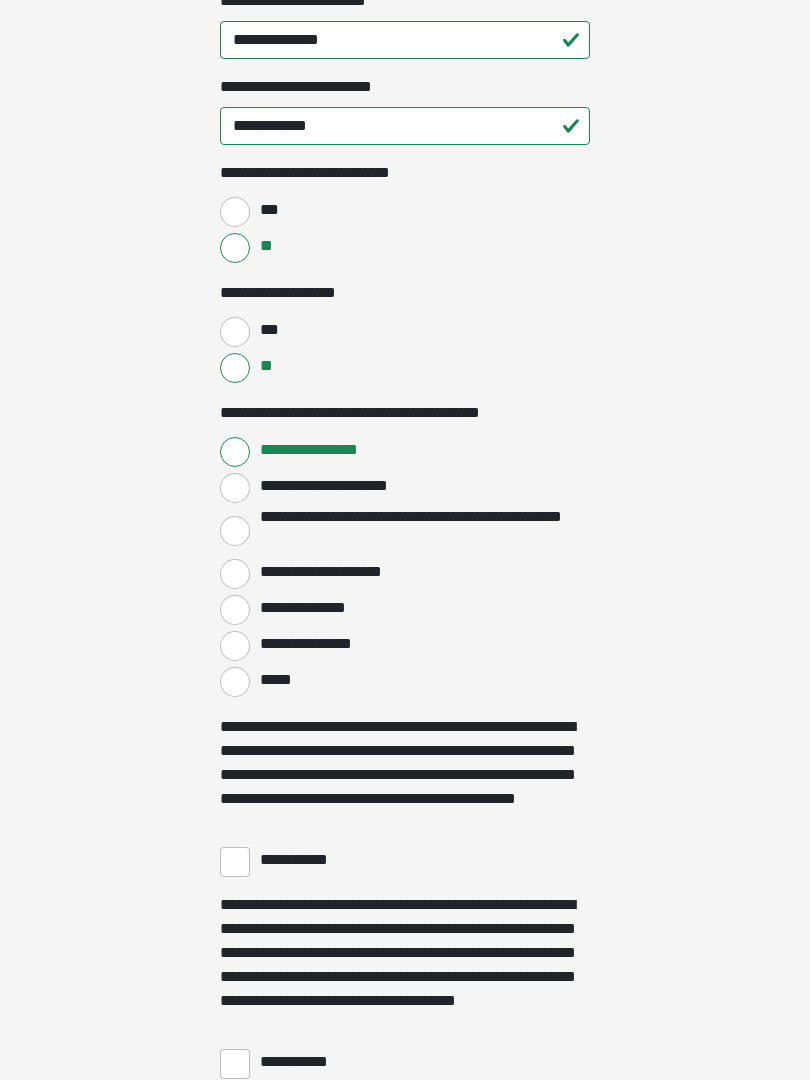 click on "**********" at bounding box center (235, 862) 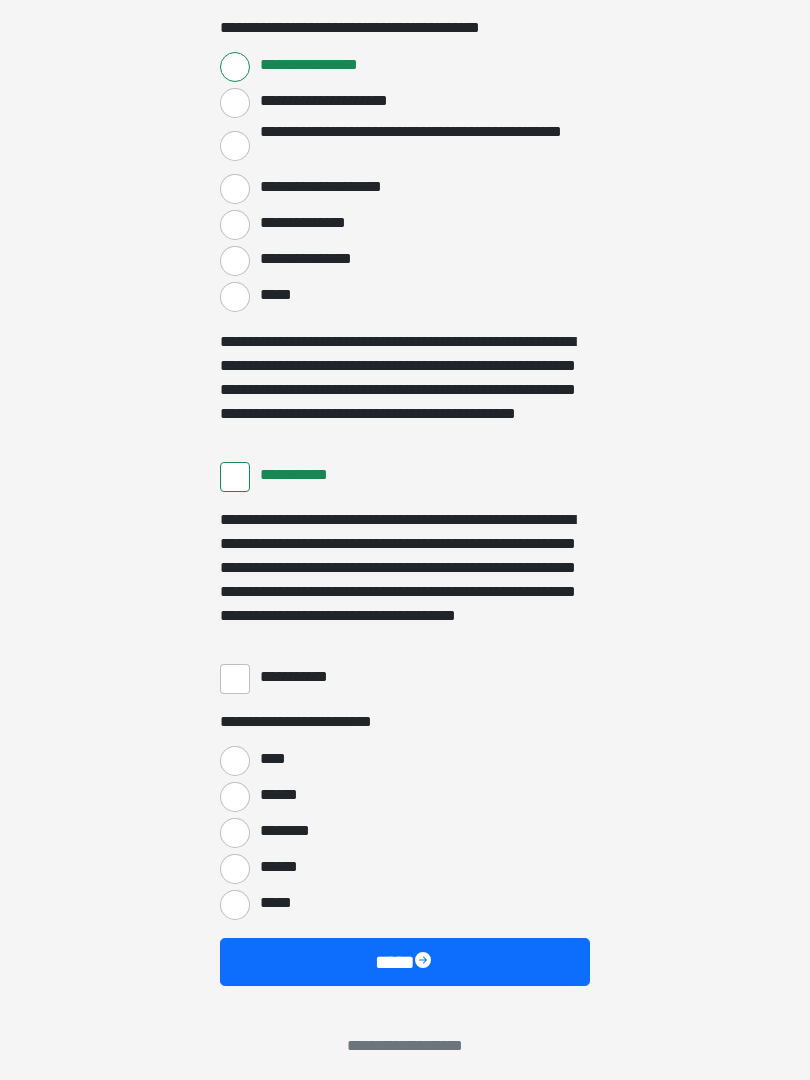 scroll, scrollTop: 3388, scrollLeft: 0, axis: vertical 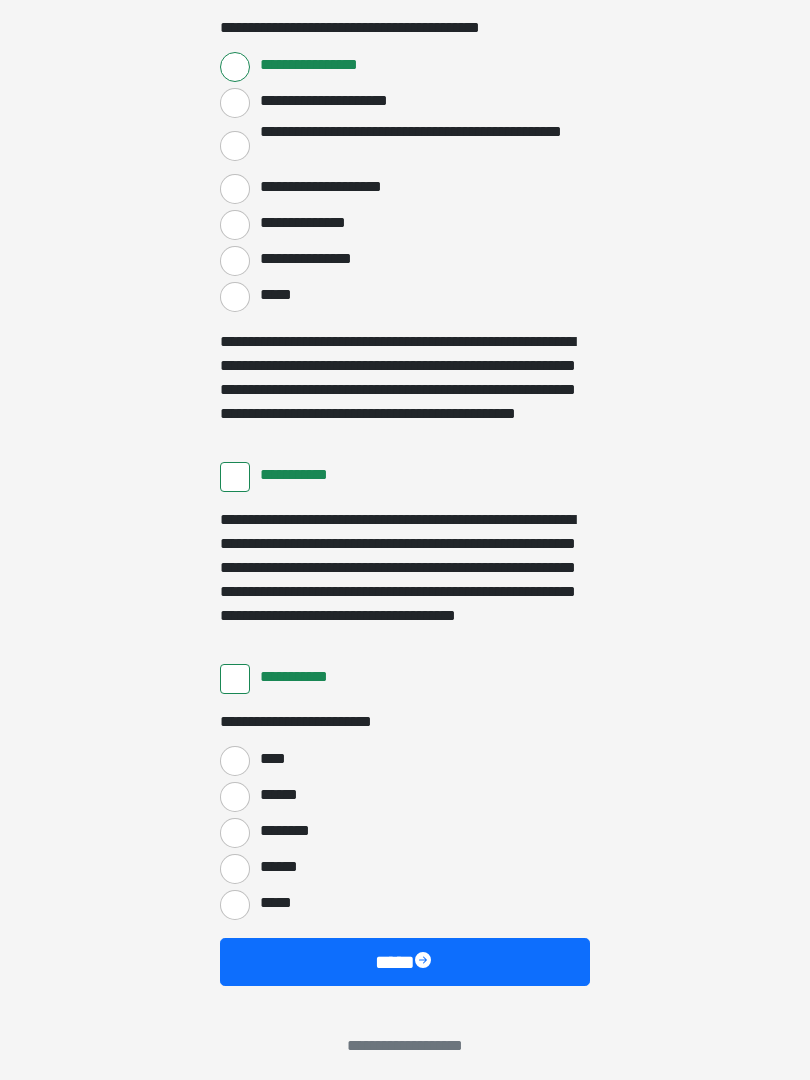click on "****" at bounding box center [235, 761] 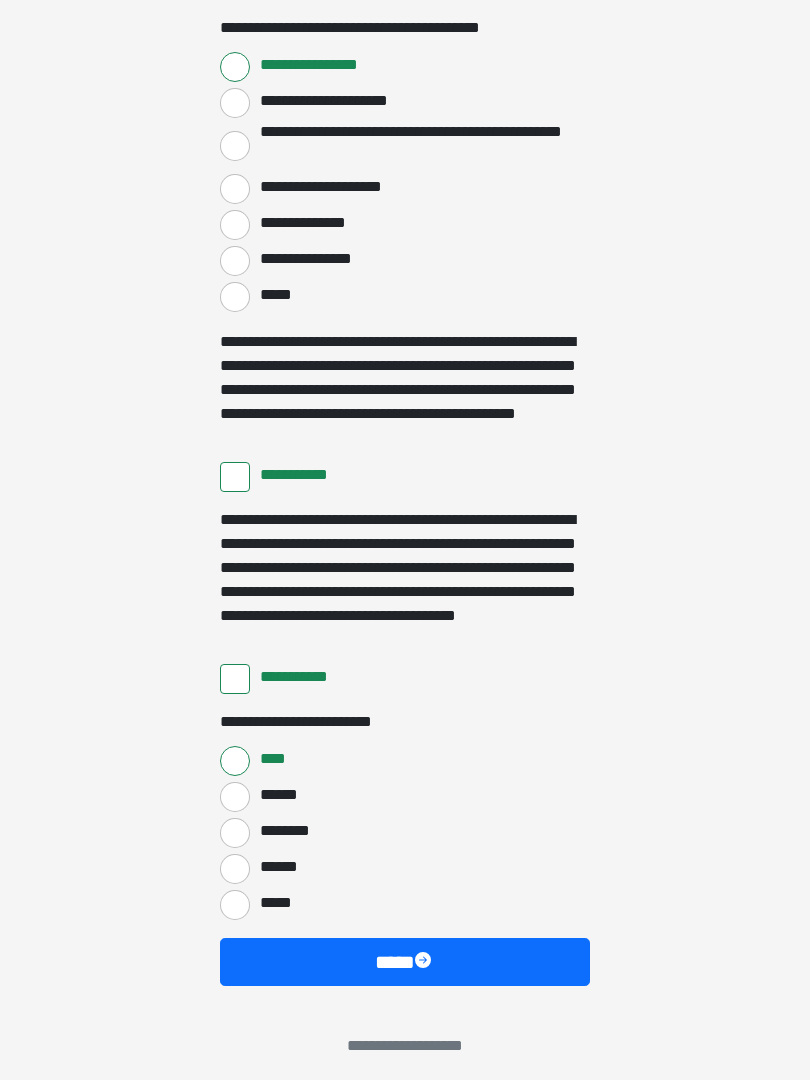 click on "****" at bounding box center [405, 962] 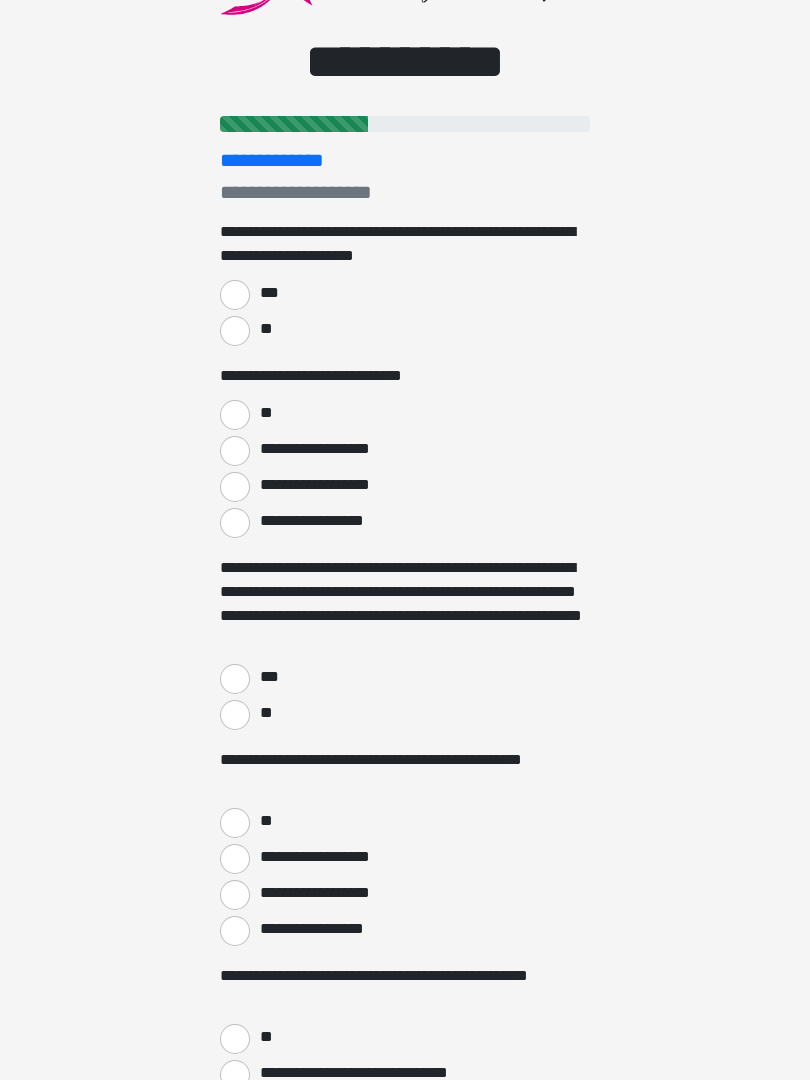 scroll, scrollTop: 0, scrollLeft: 0, axis: both 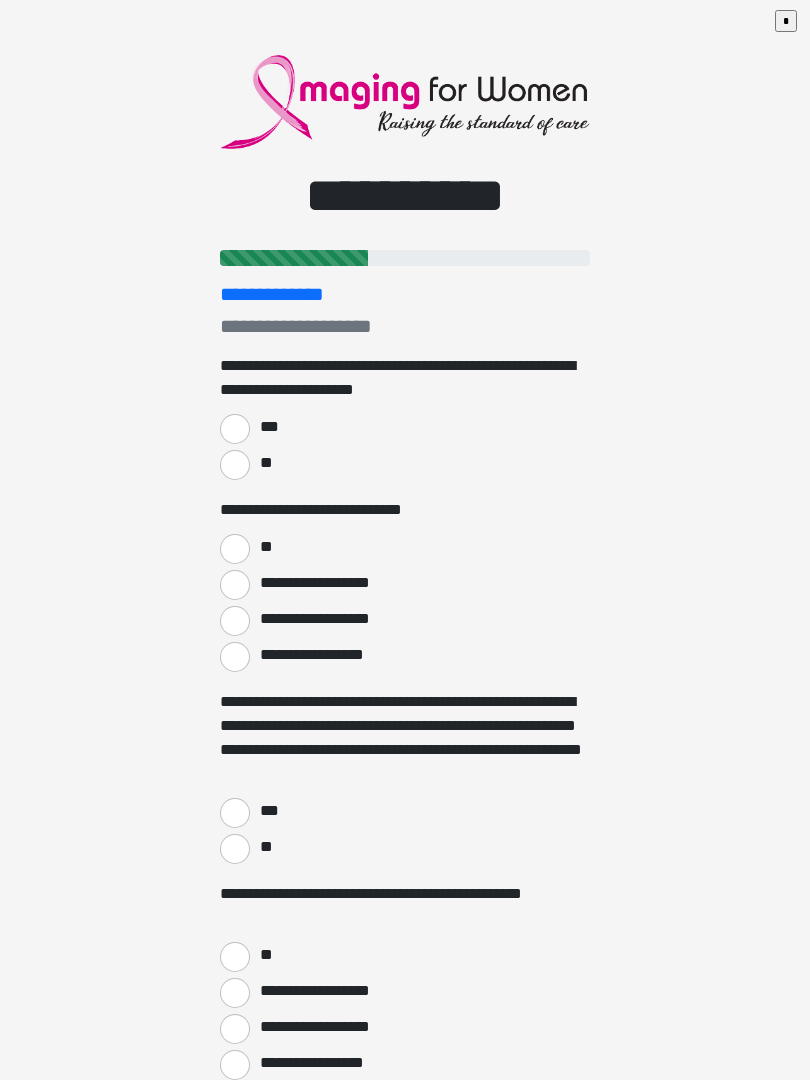 click on "***" at bounding box center [235, 429] 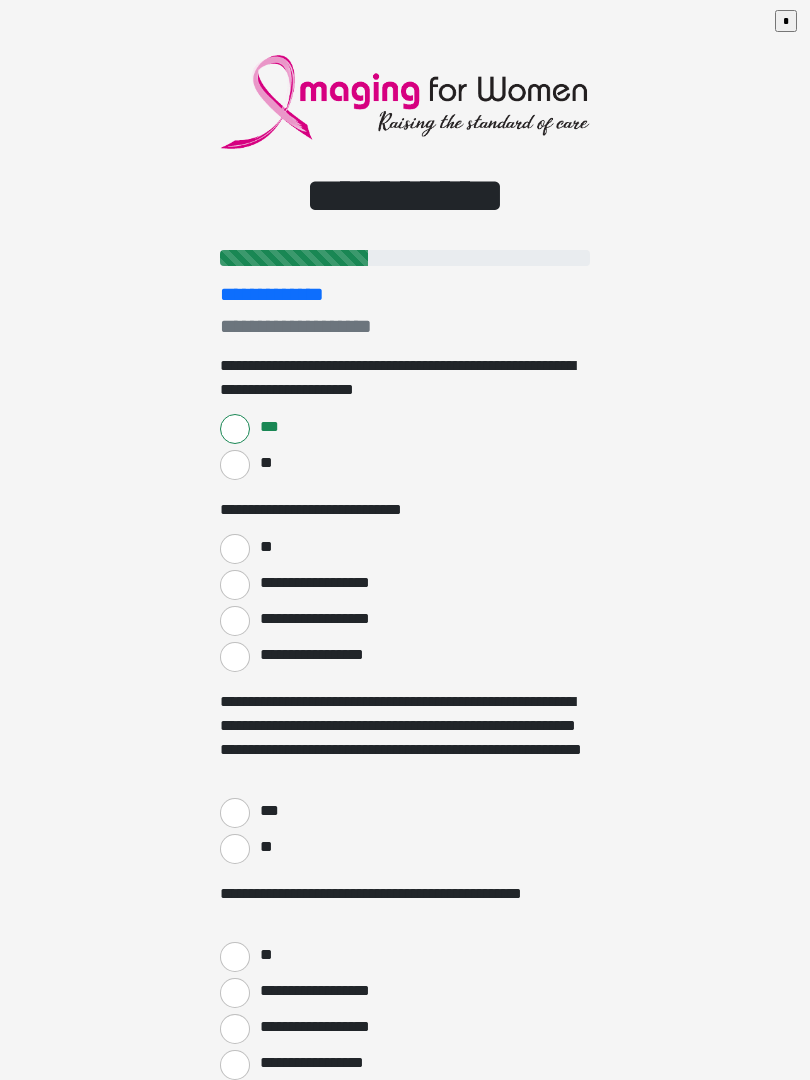 click on "**" at bounding box center [235, 549] 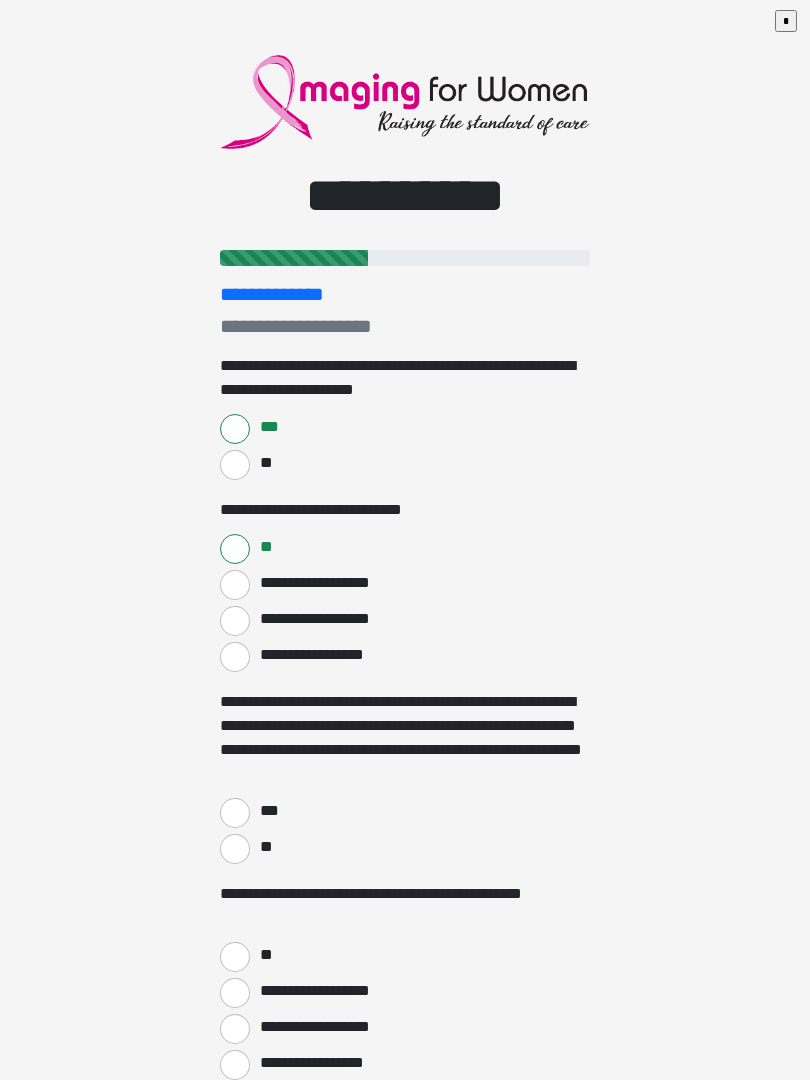 click on "***" at bounding box center (235, 813) 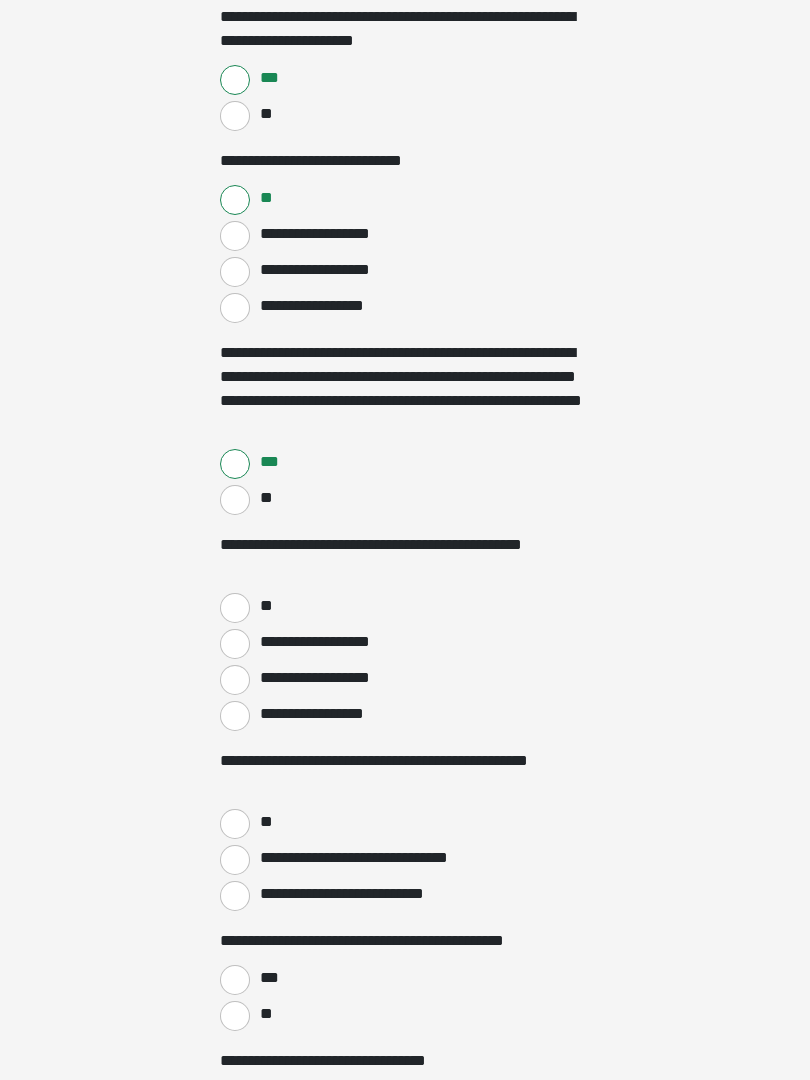 scroll, scrollTop: 352, scrollLeft: 0, axis: vertical 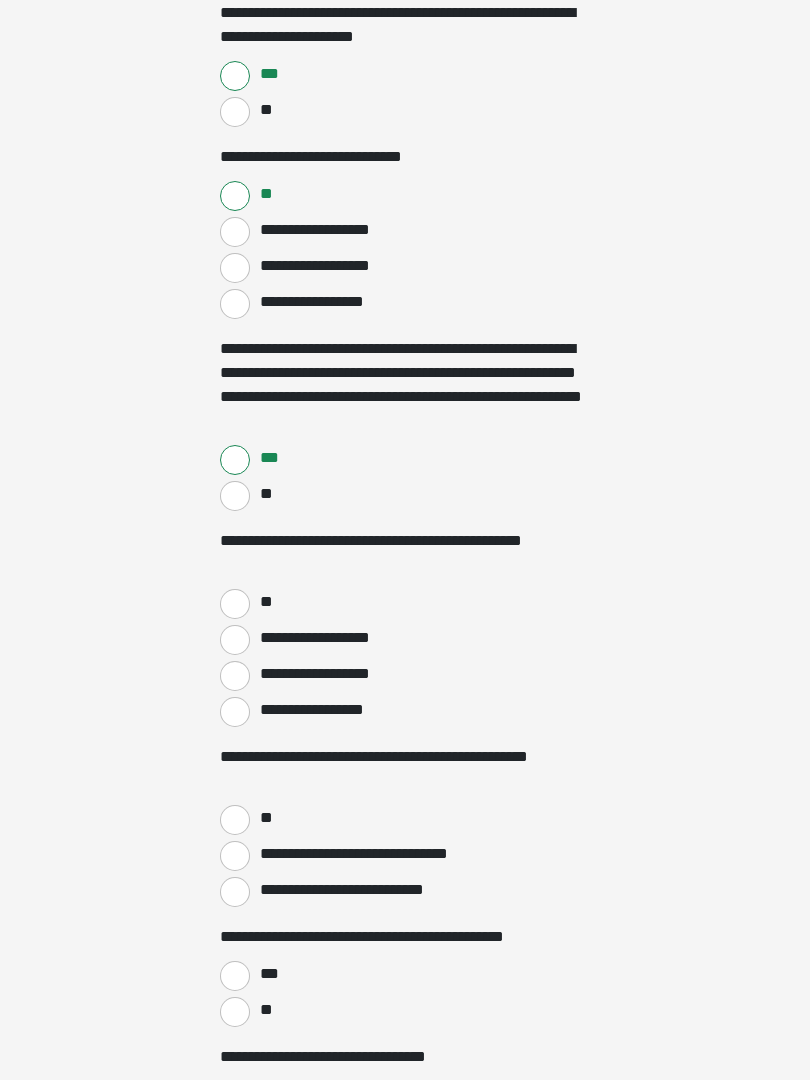 click on "**" at bounding box center [235, 605] 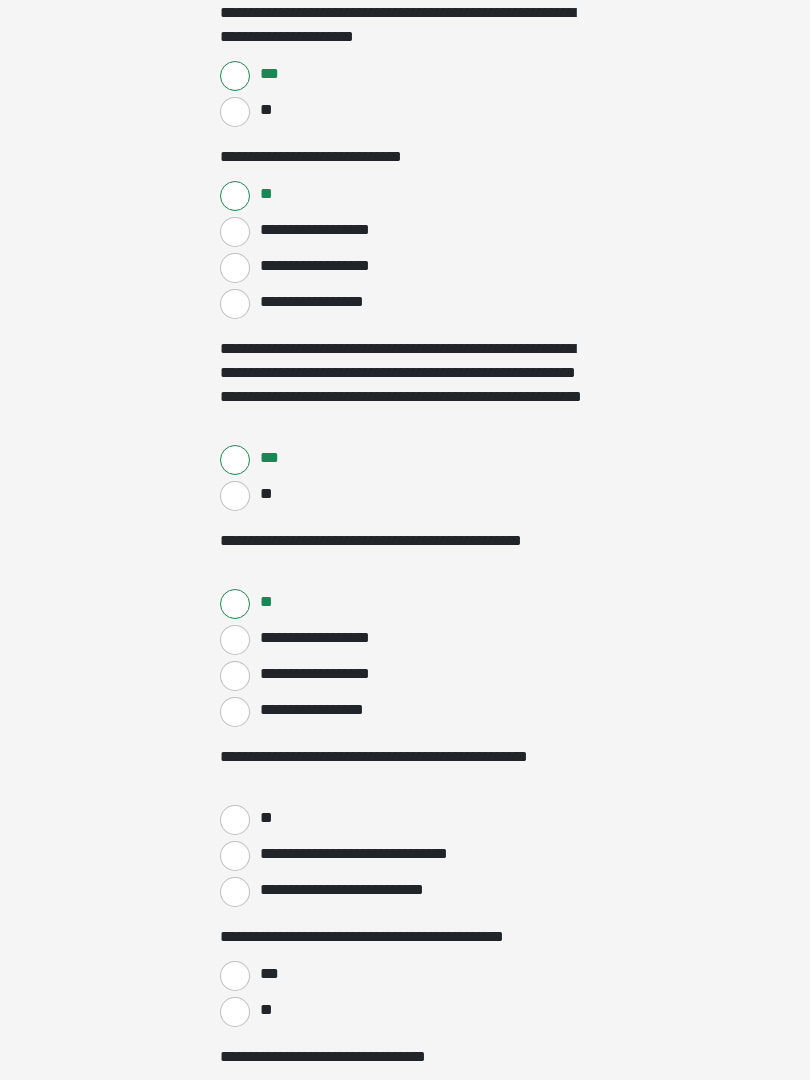 click on "**********" at bounding box center (235, 856) 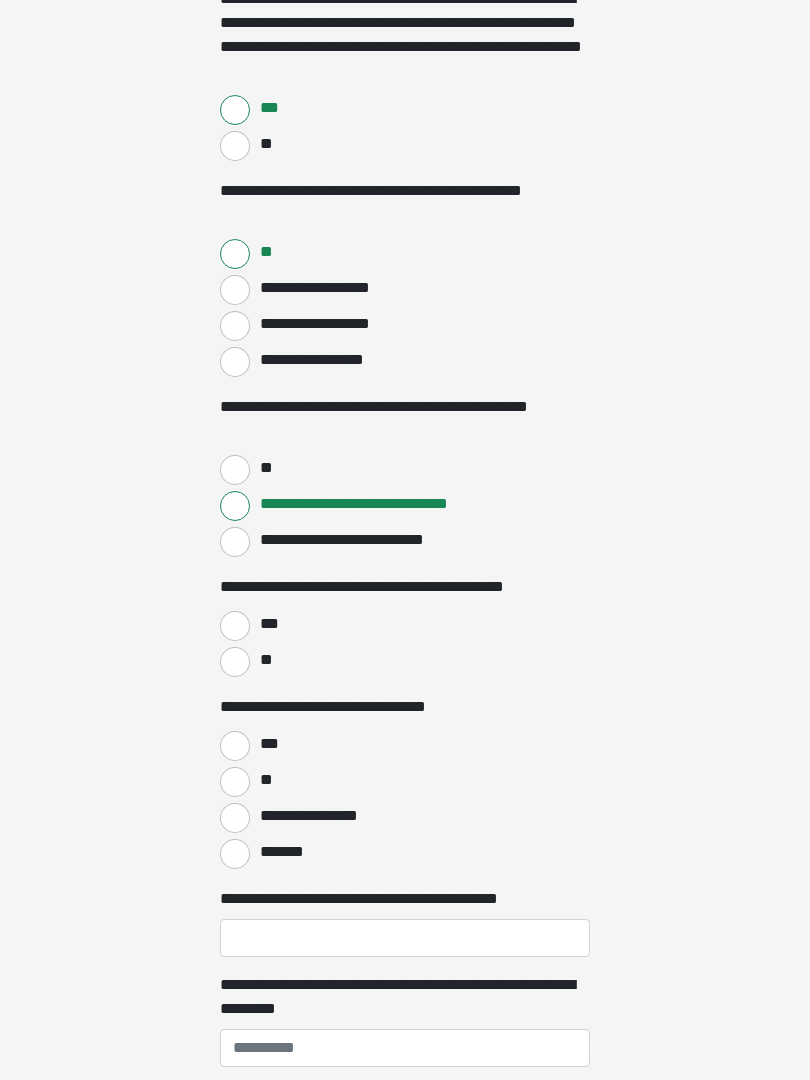 scroll, scrollTop: 703, scrollLeft: 0, axis: vertical 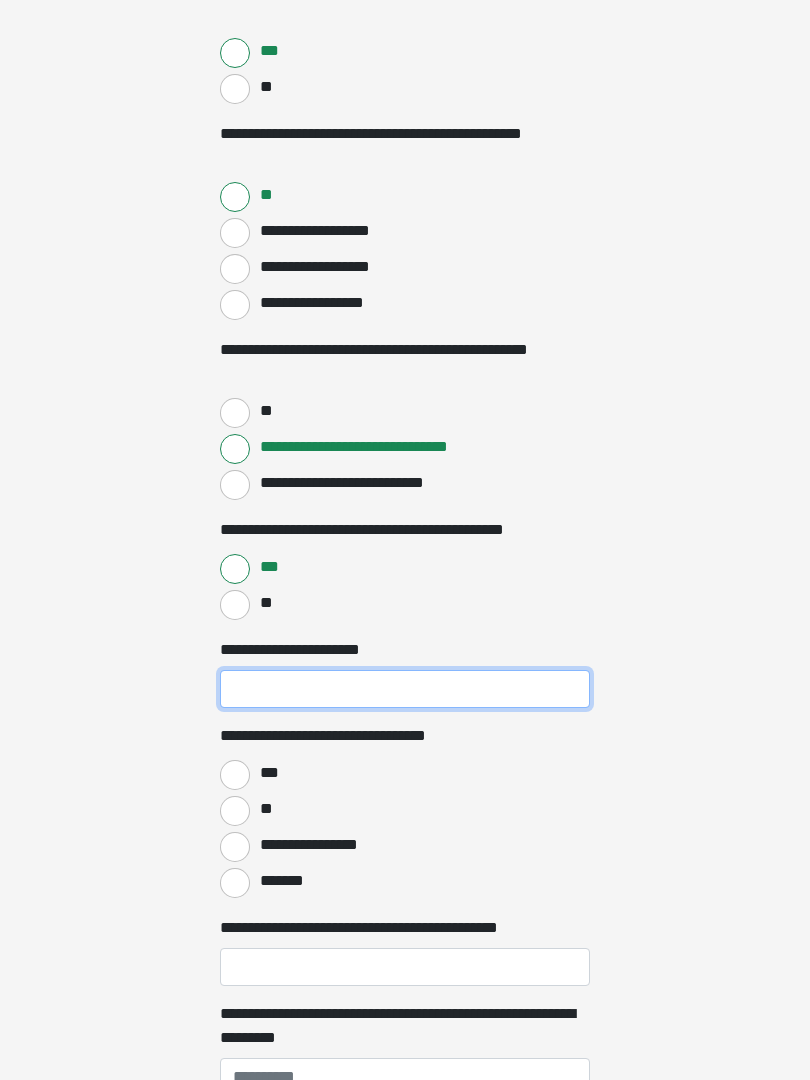 click on "**********" at bounding box center [405, 690] 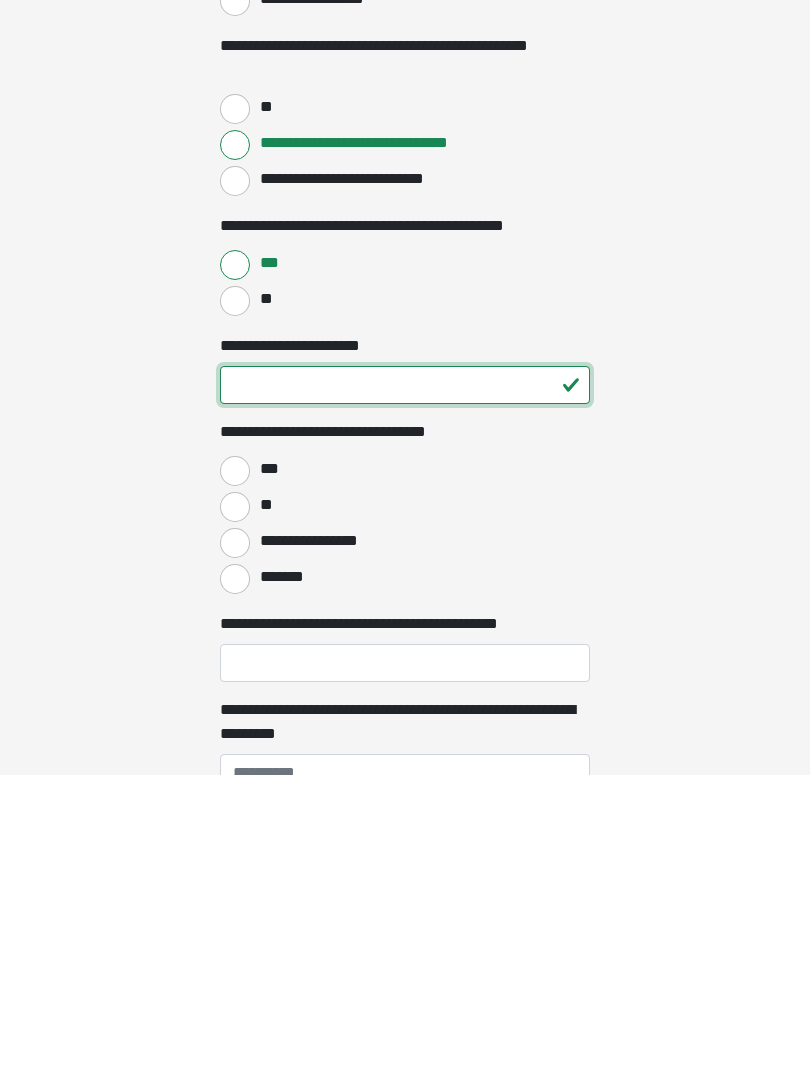 type on "**" 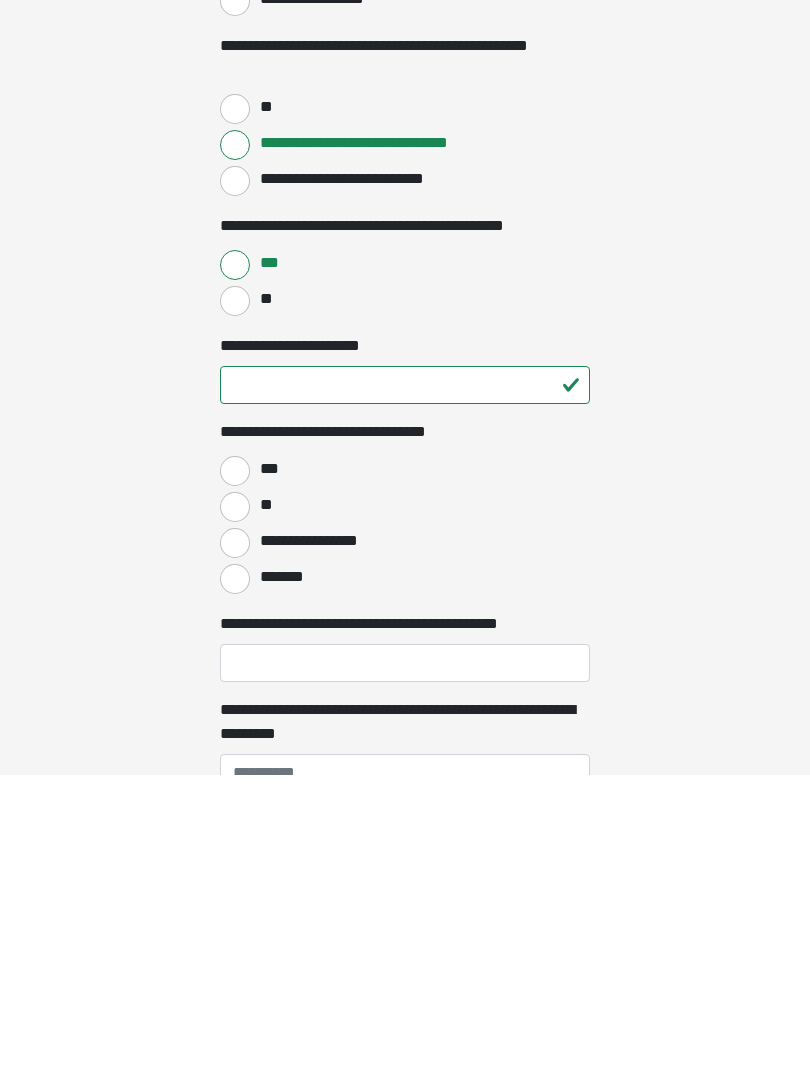click on "***" at bounding box center (235, 776) 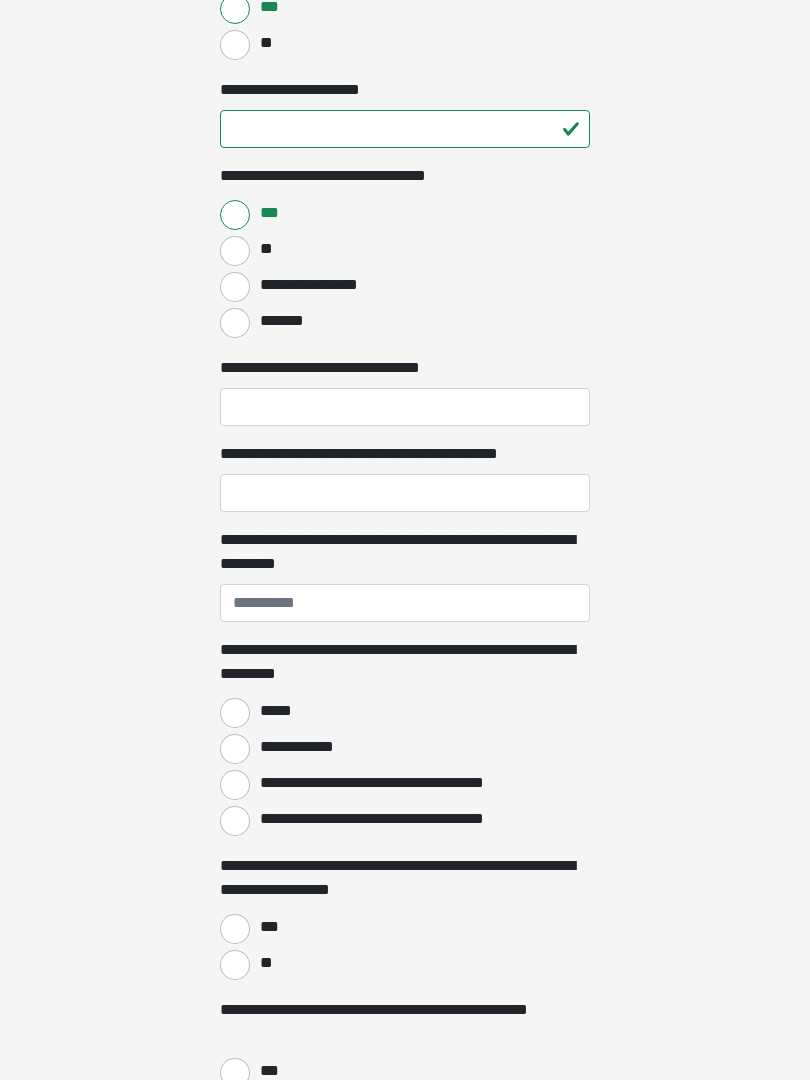 scroll, scrollTop: 1320, scrollLeft: 0, axis: vertical 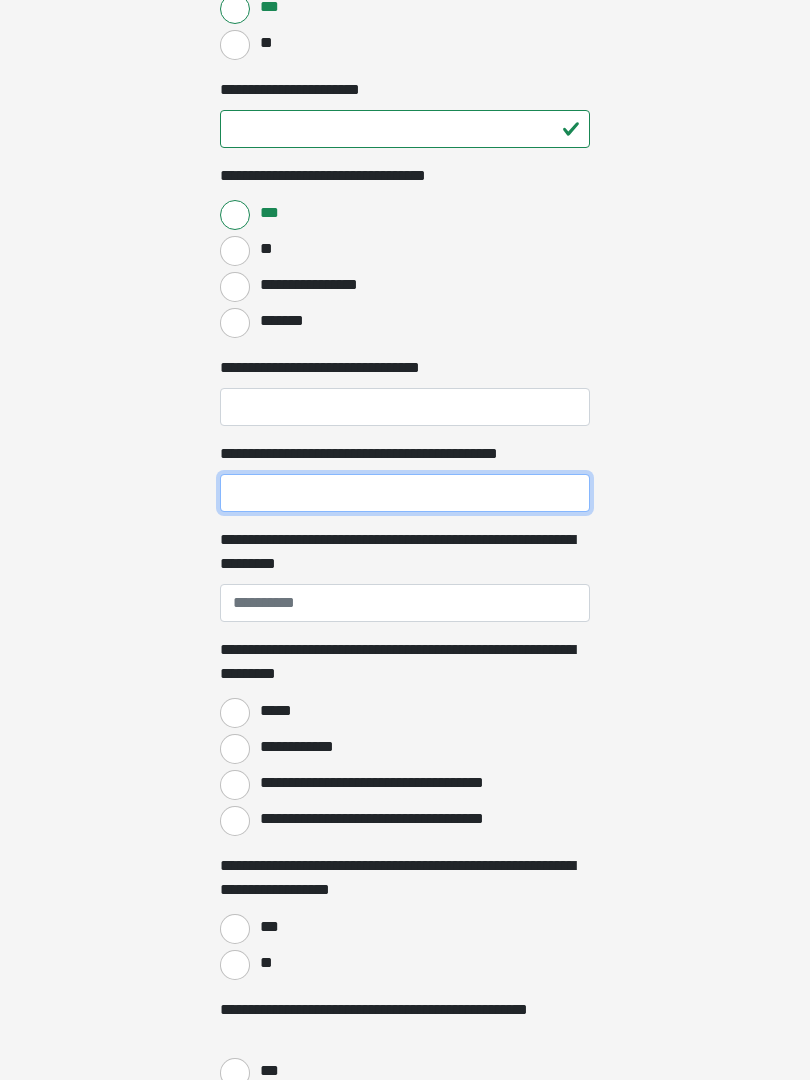 click on "**********" at bounding box center (405, 493) 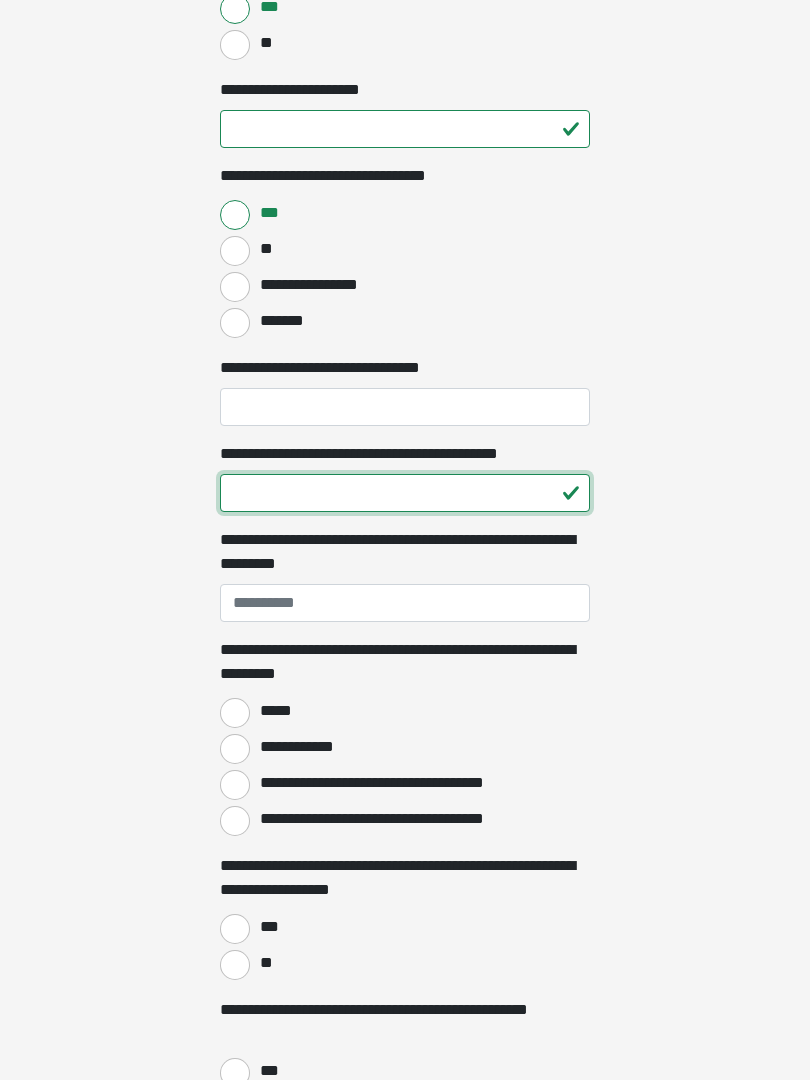 type on "**" 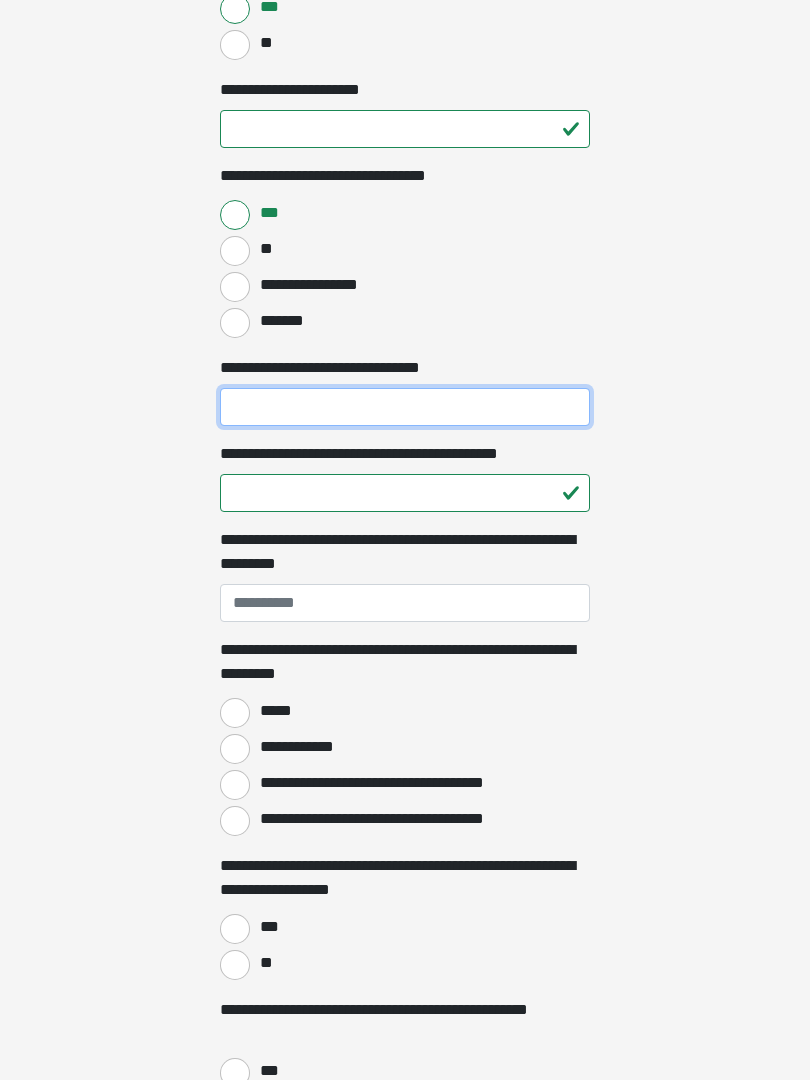 click on "**********" at bounding box center [405, 407] 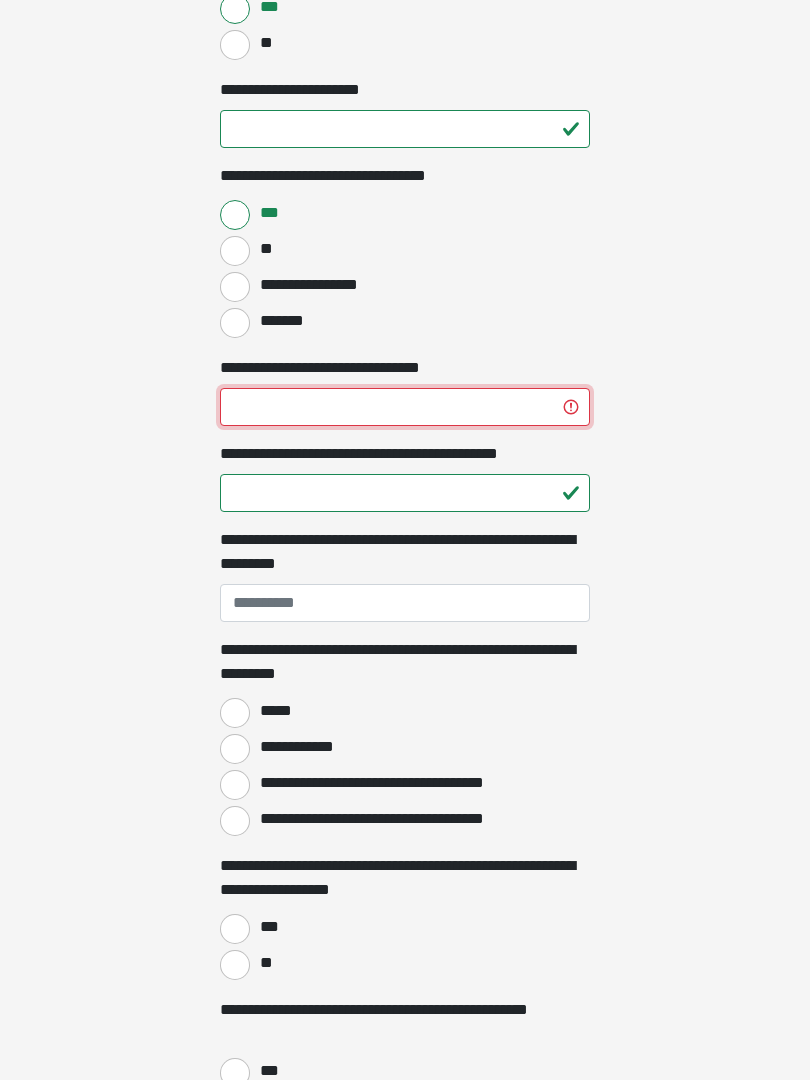 type on "**" 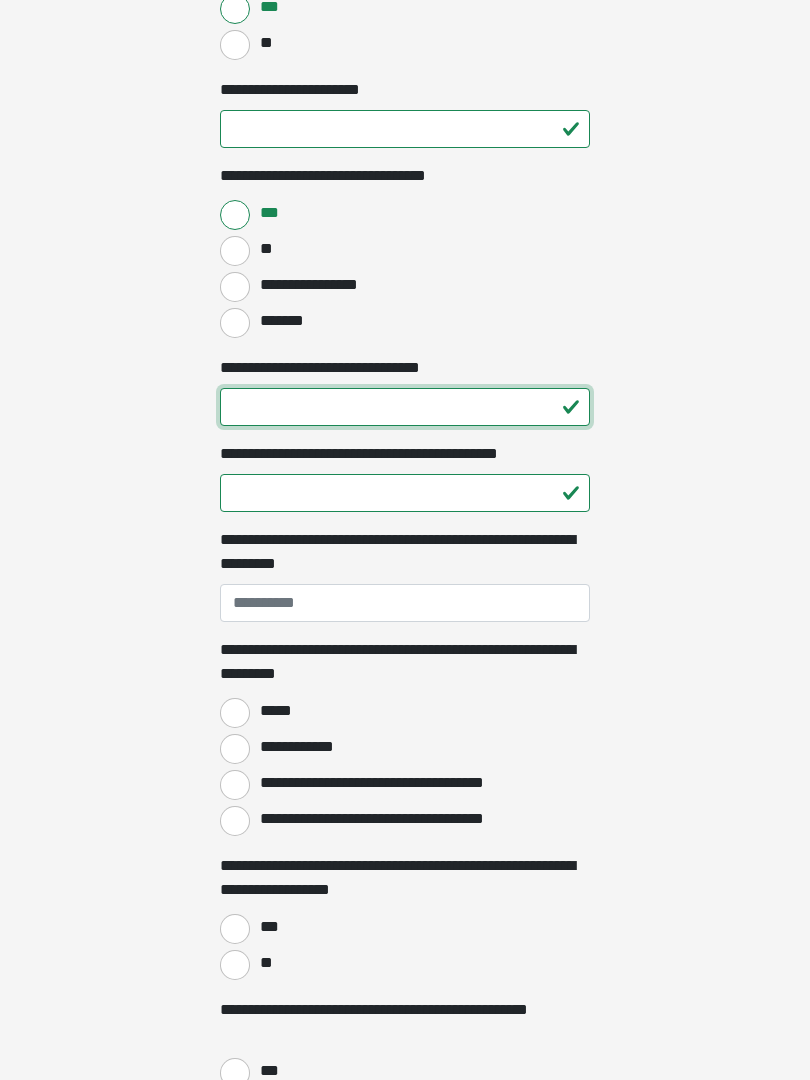 type 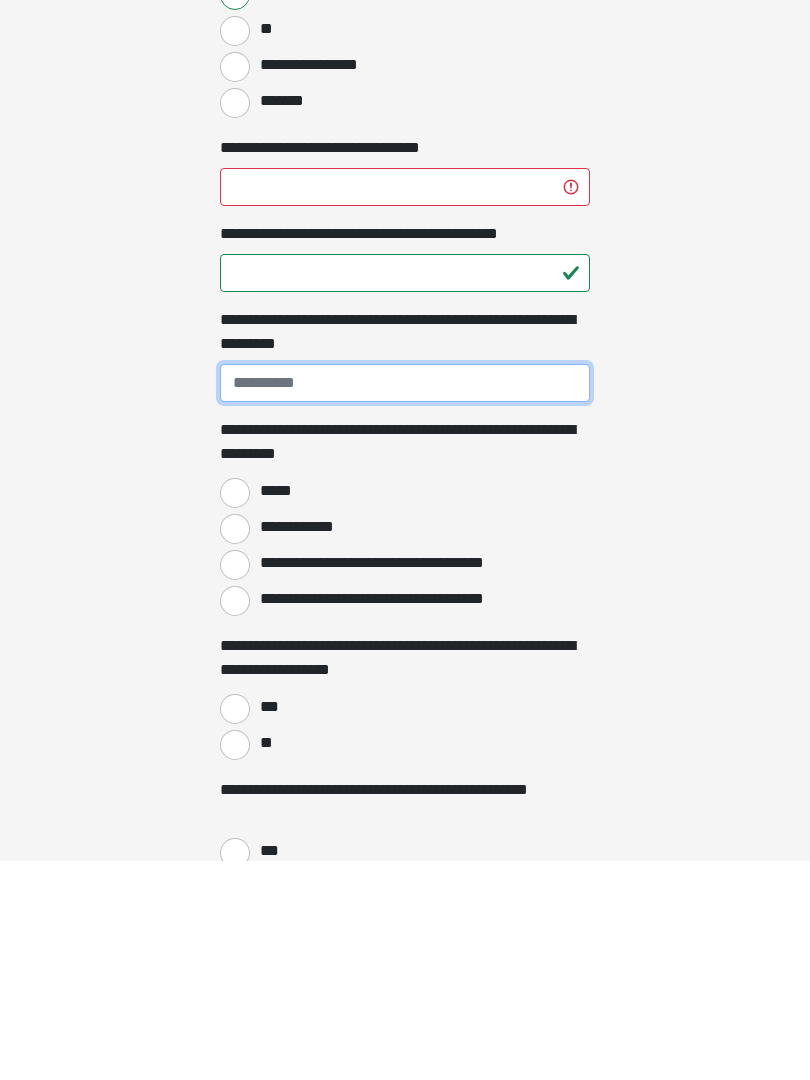click on "**********" at bounding box center [405, 603] 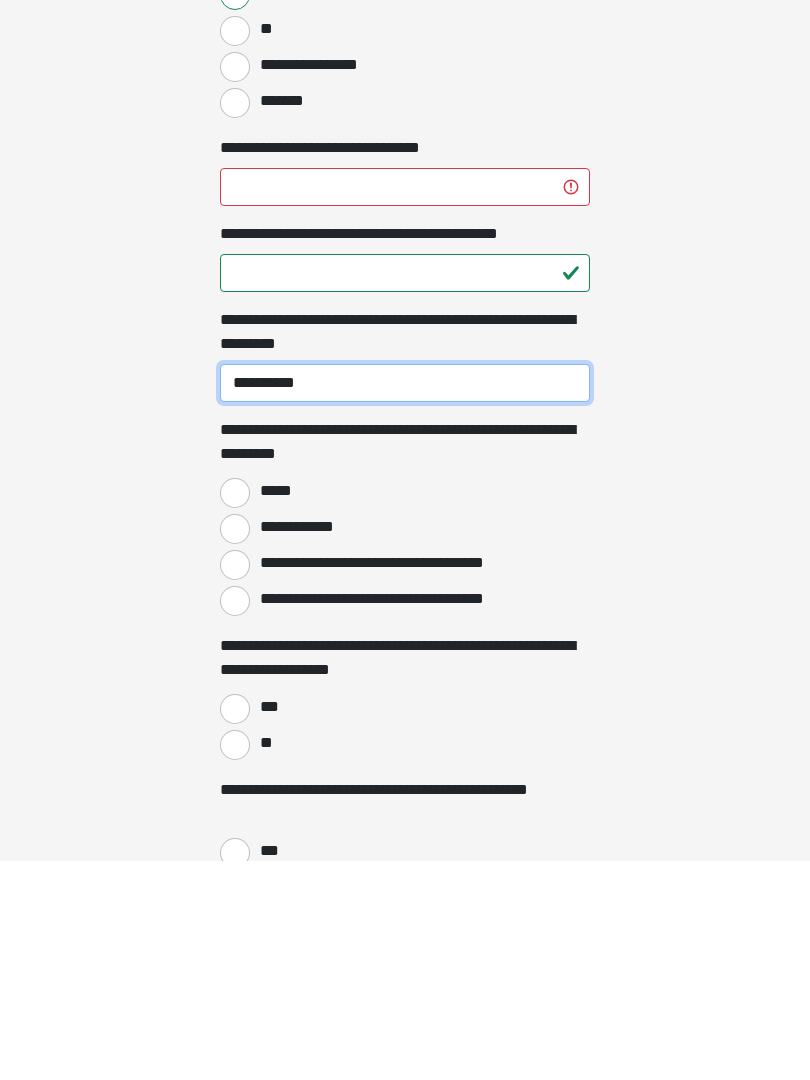 type on "**********" 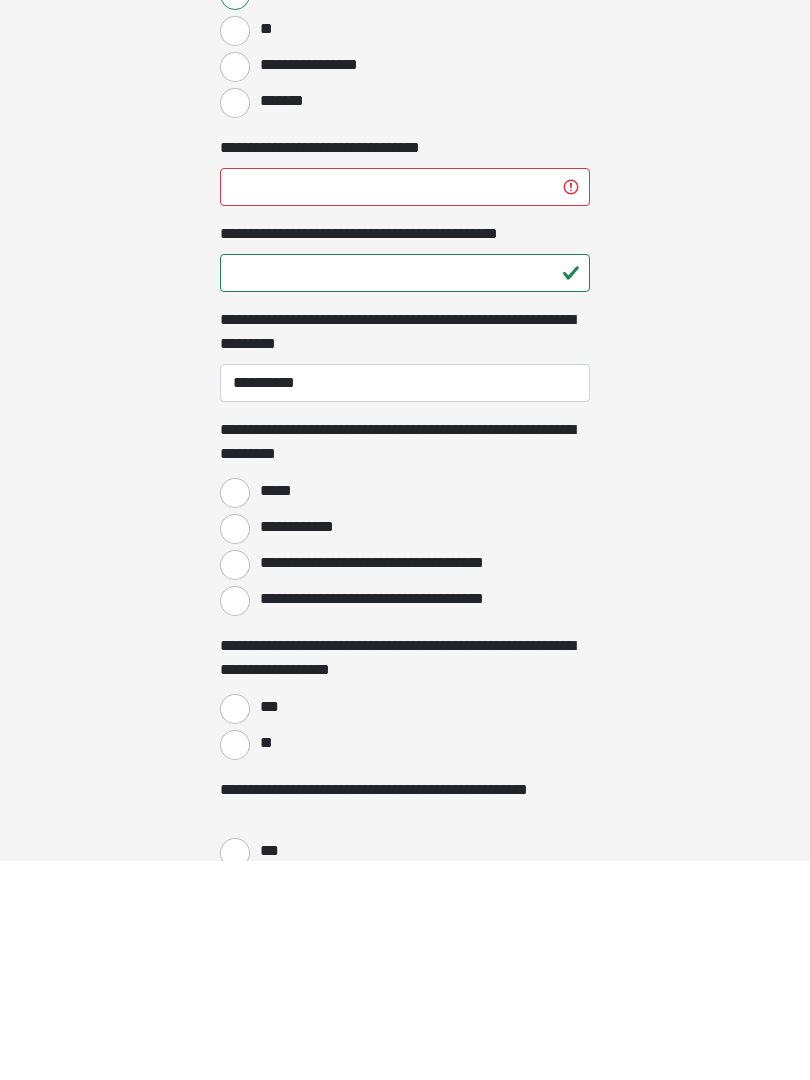 click on "*****" at bounding box center [235, 713] 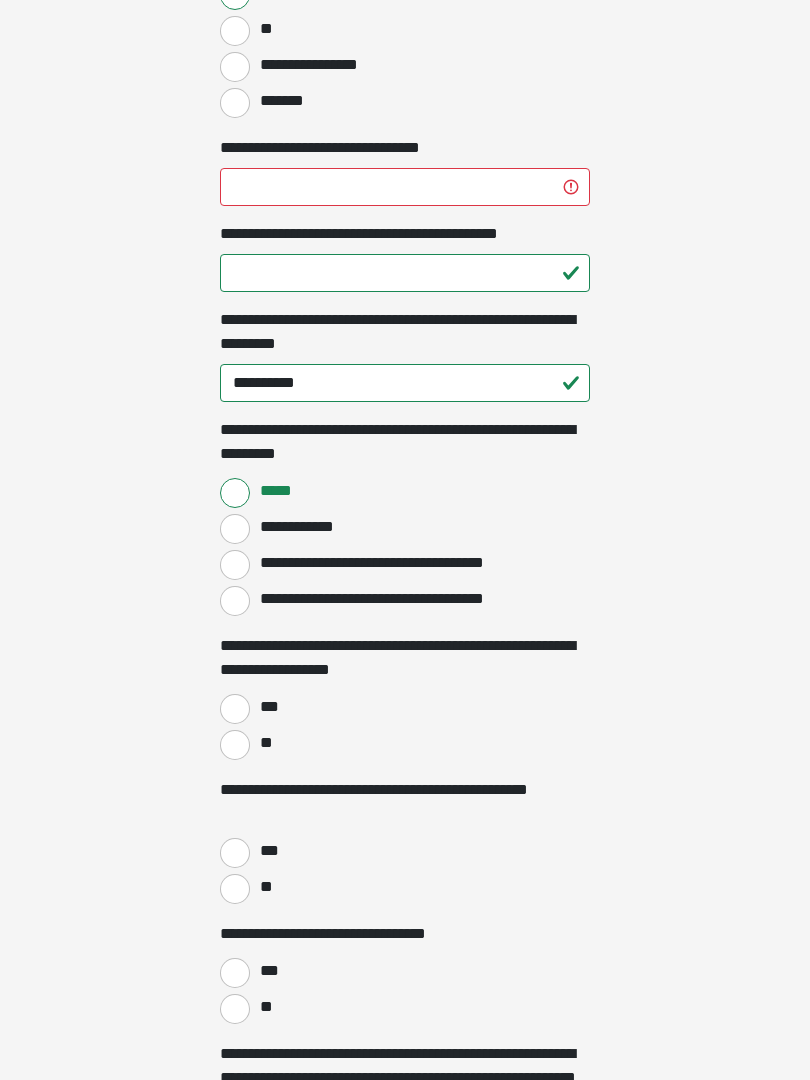 click on "***" at bounding box center [235, 709] 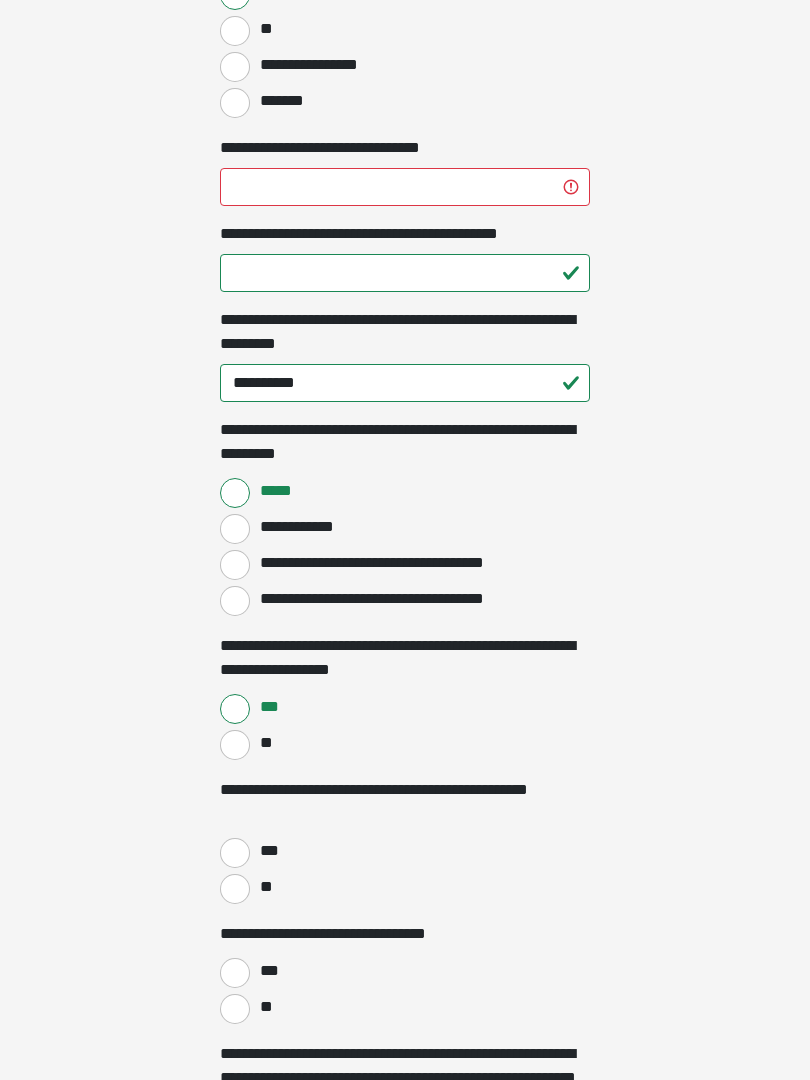 click on "**********" at bounding box center (405, 802) 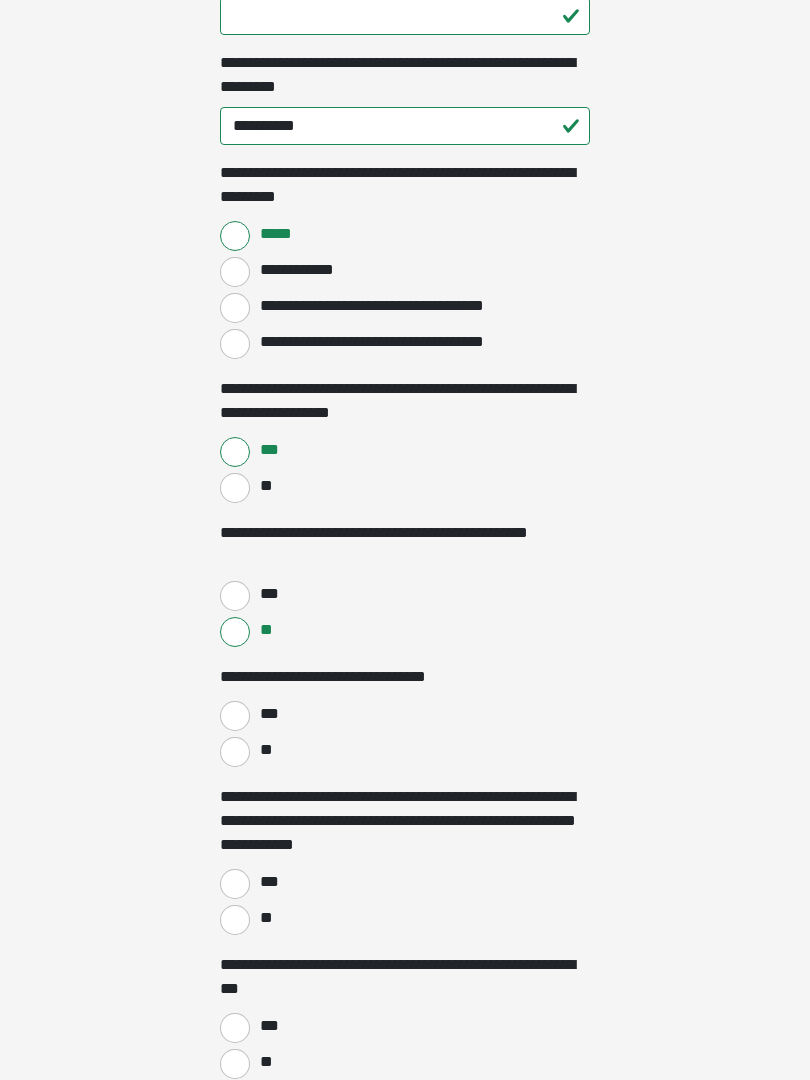 scroll, scrollTop: 1797, scrollLeft: 0, axis: vertical 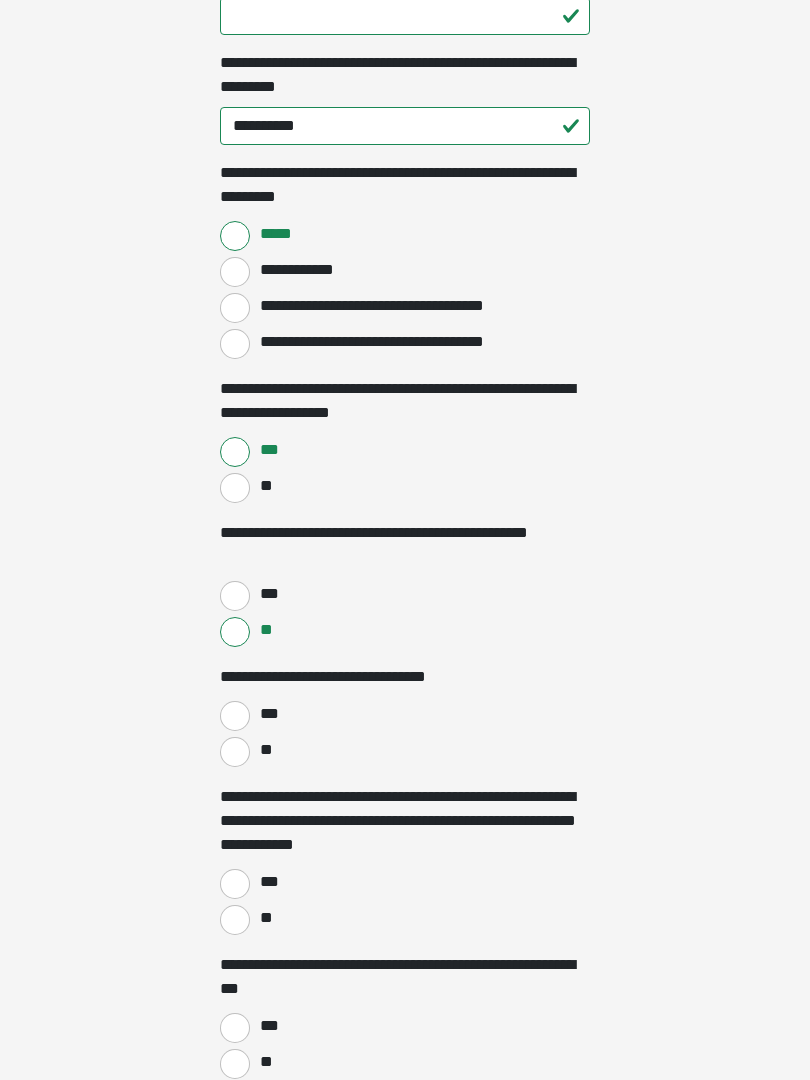 click on "**" at bounding box center (235, 920) 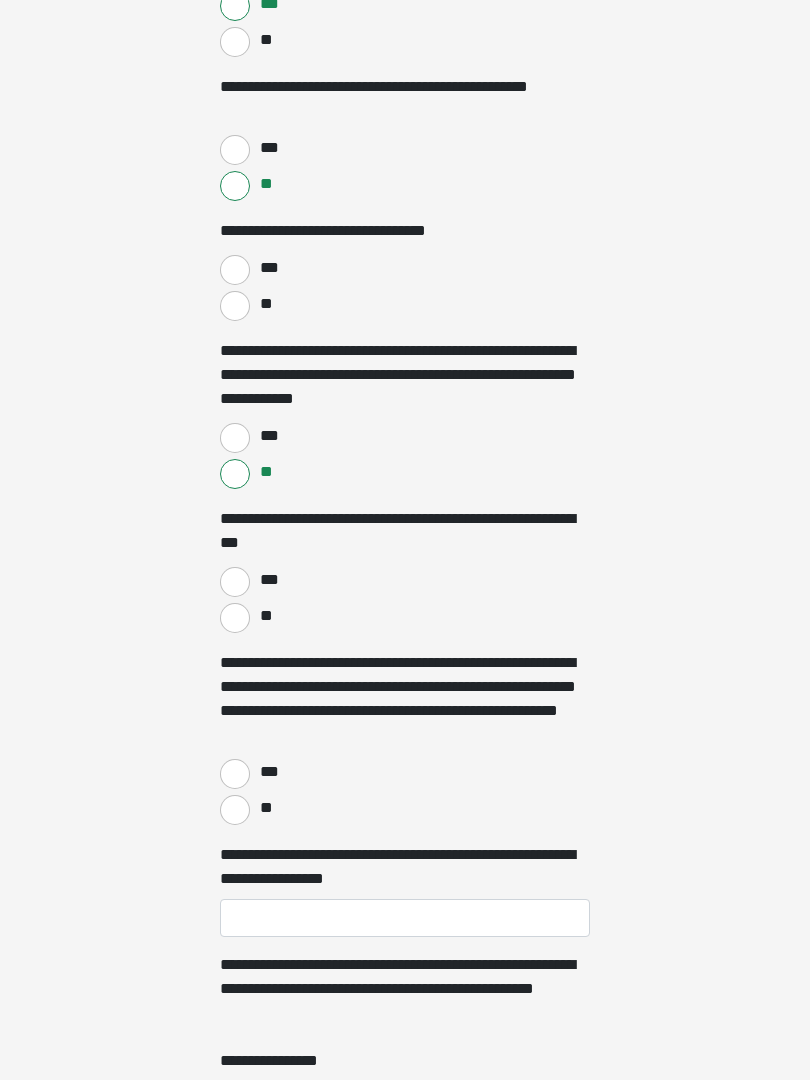 scroll, scrollTop: 2244, scrollLeft: 0, axis: vertical 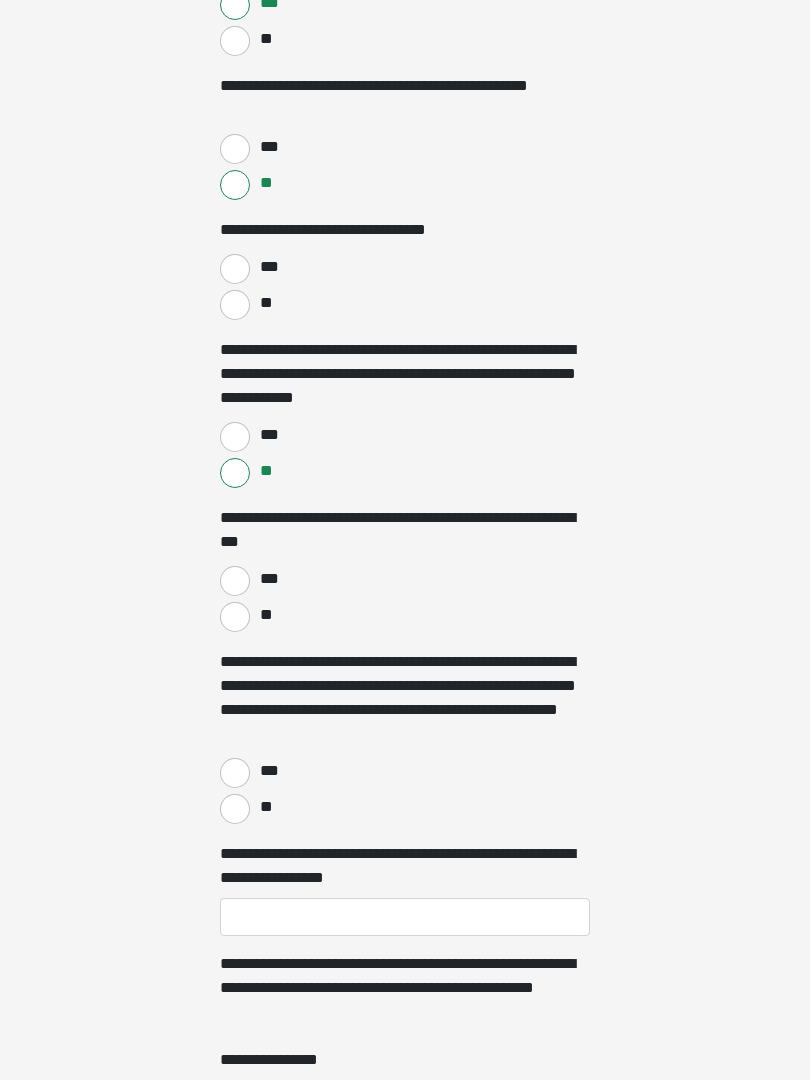 click on "**" at bounding box center [235, 617] 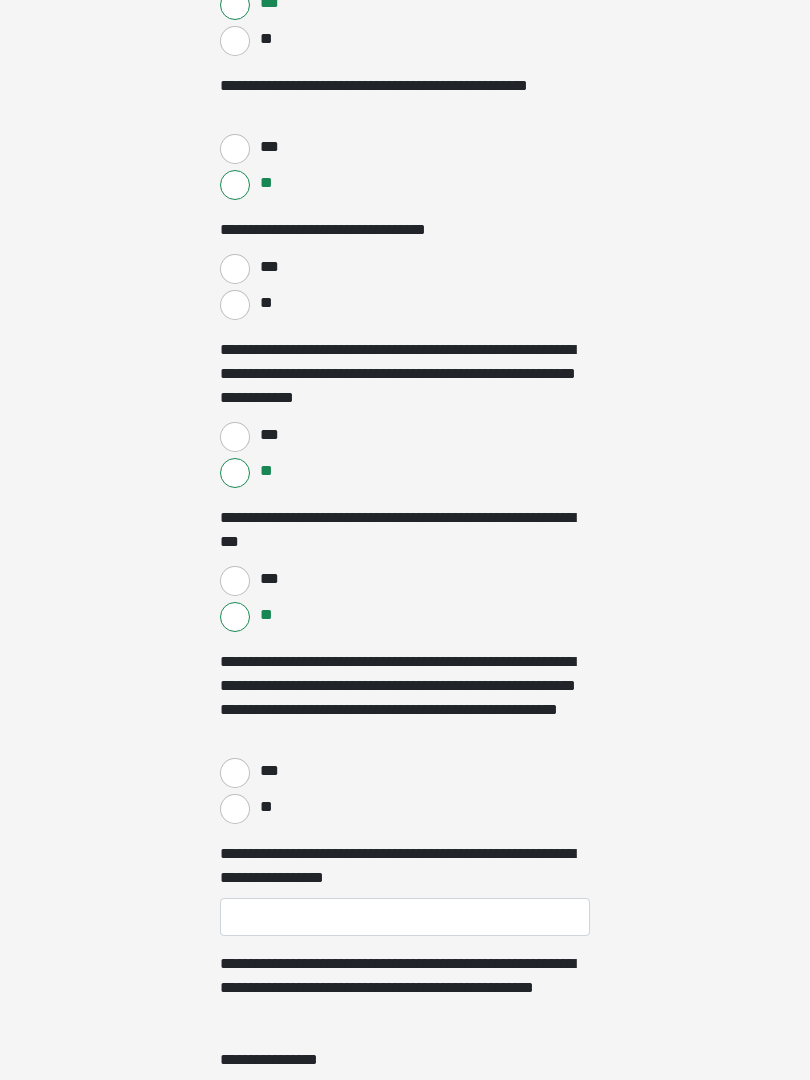 click on "**" at bounding box center (235, 809) 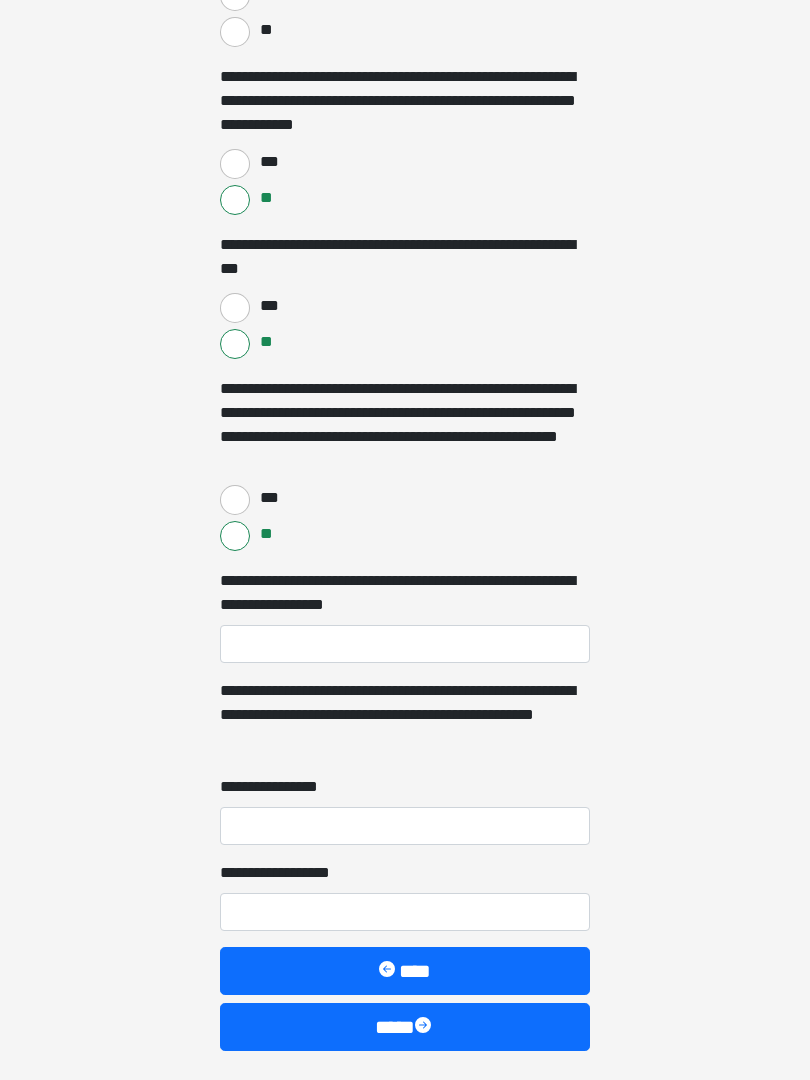 scroll, scrollTop: 2518, scrollLeft: 0, axis: vertical 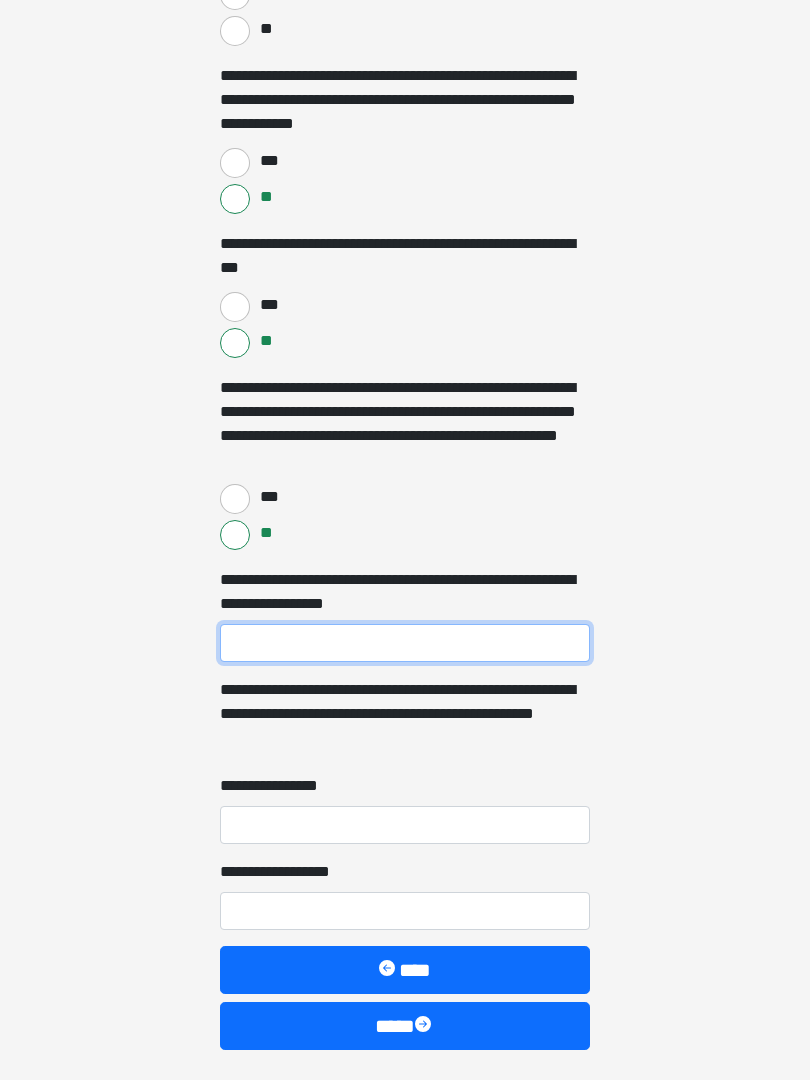 click on "**********" at bounding box center [405, 643] 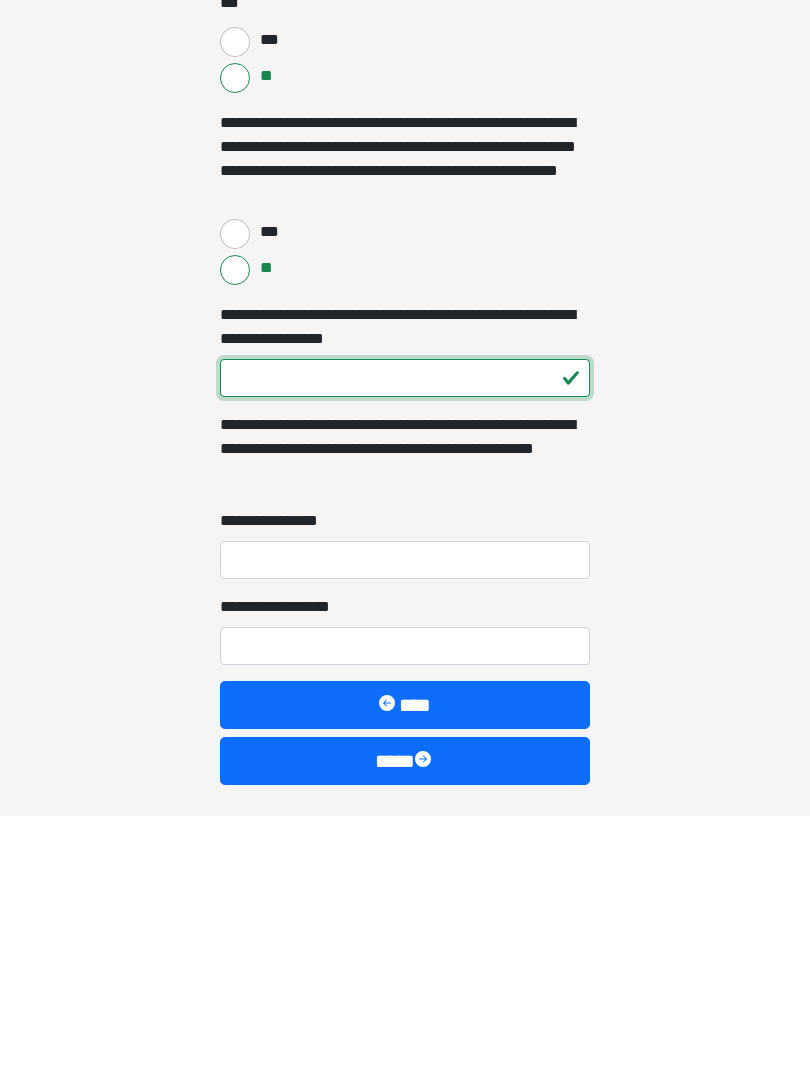 type on "***" 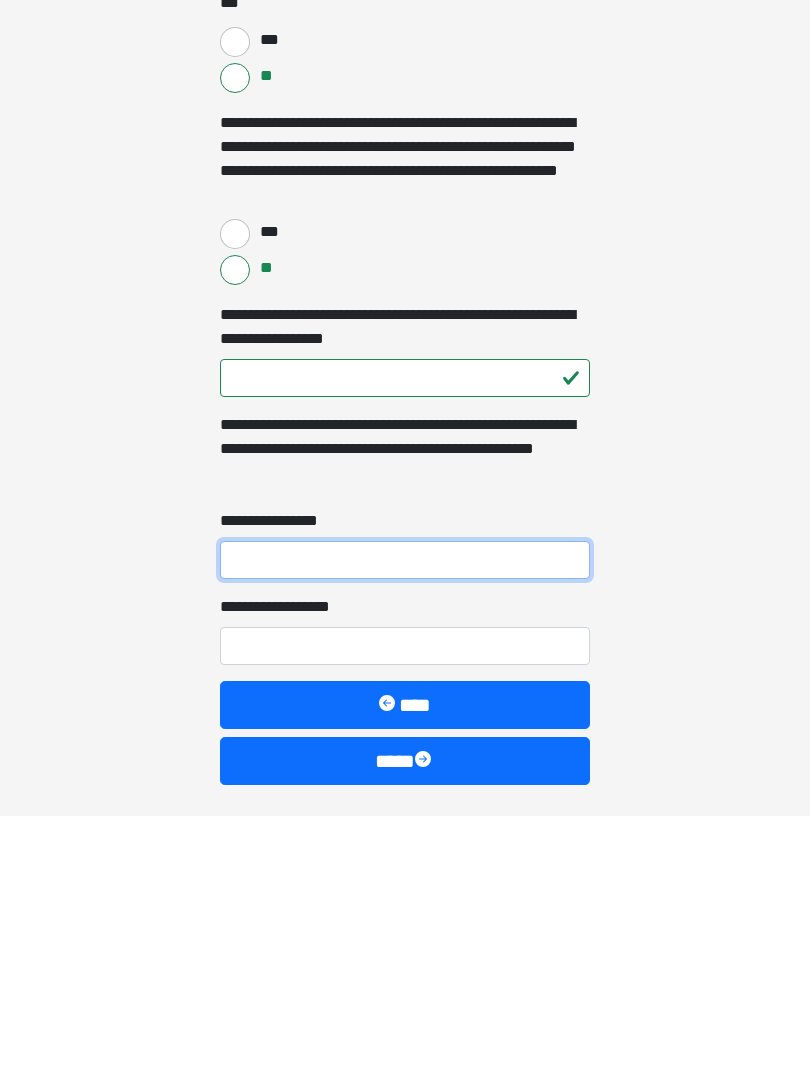 click on "**********" at bounding box center (405, 825) 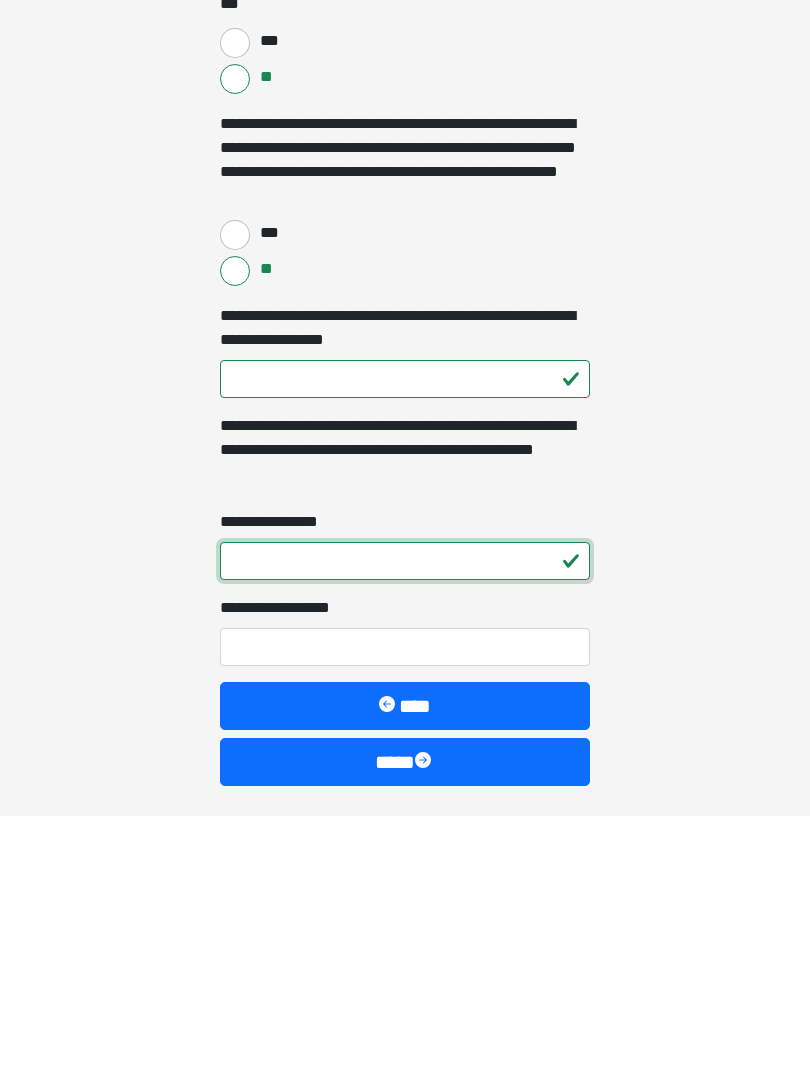 type on "*" 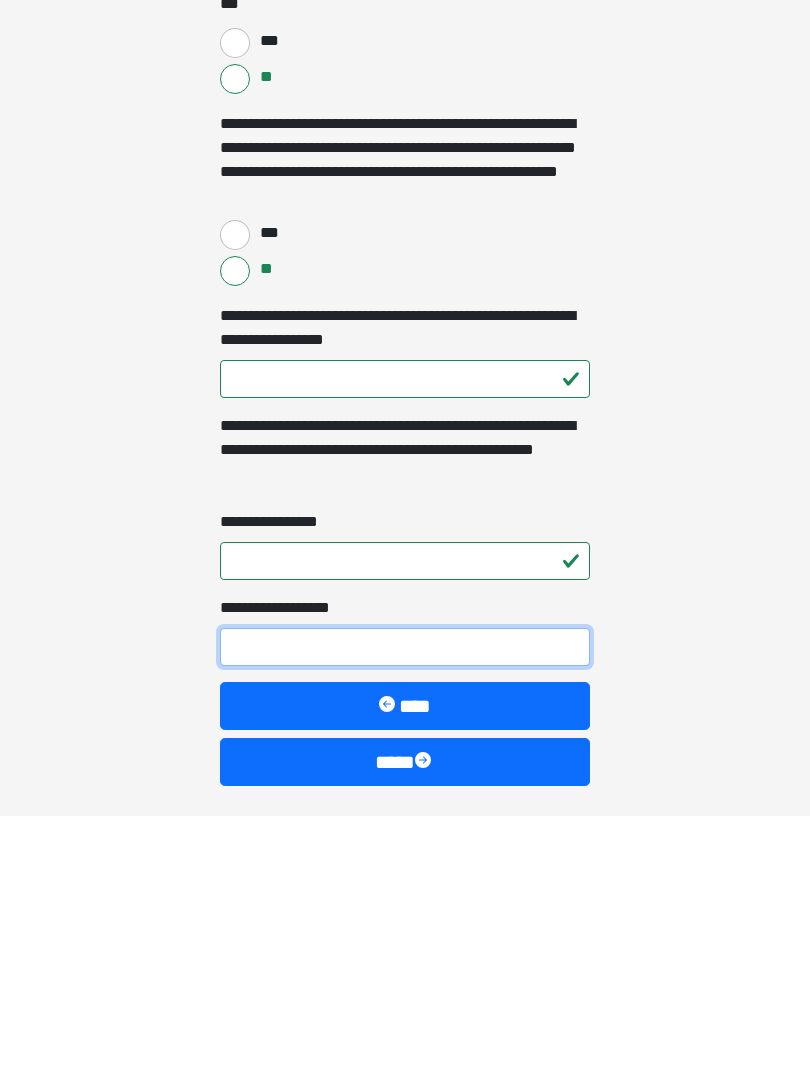 click on "**********" at bounding box center [405, 911] 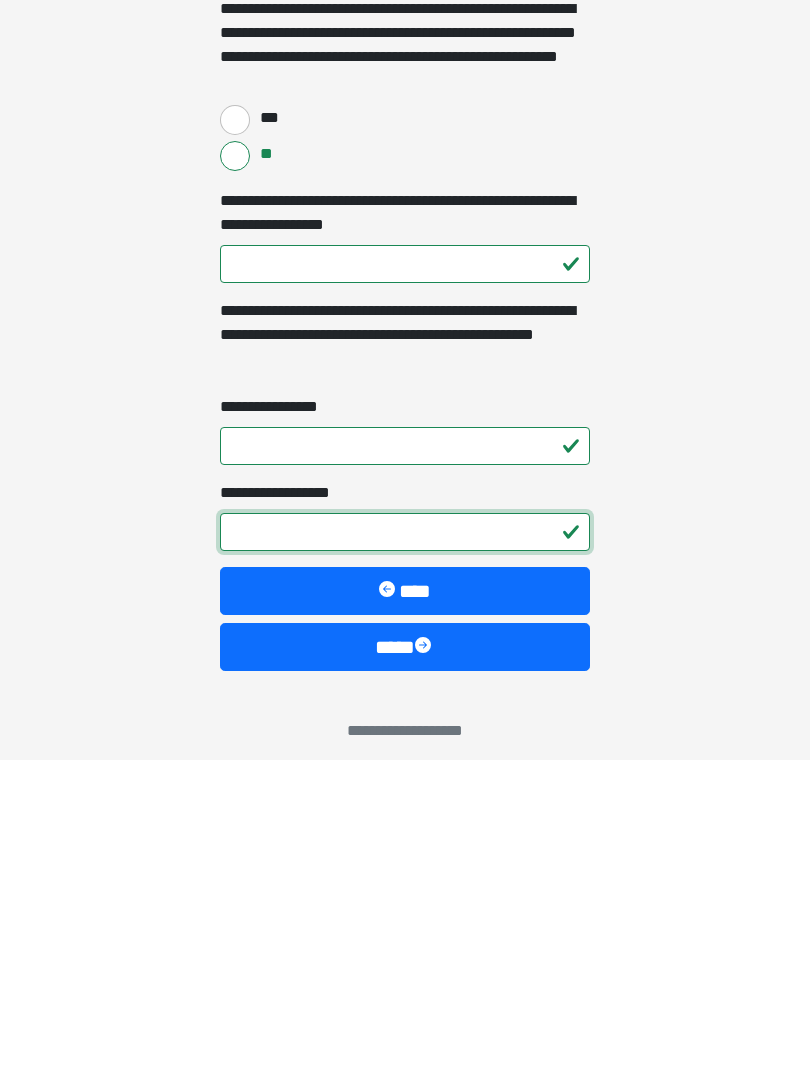 scroll, scrollTop: 2591, scrollLeft: 0, axis: vertical 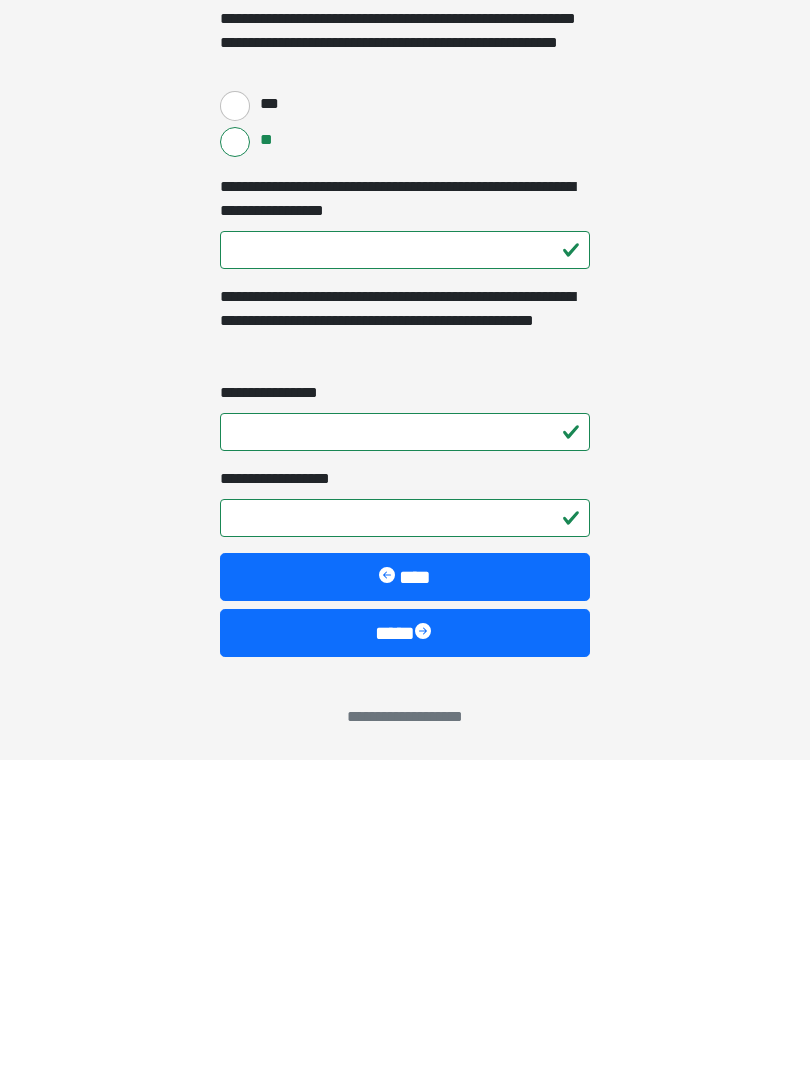 click at bounding box center [425, 953] 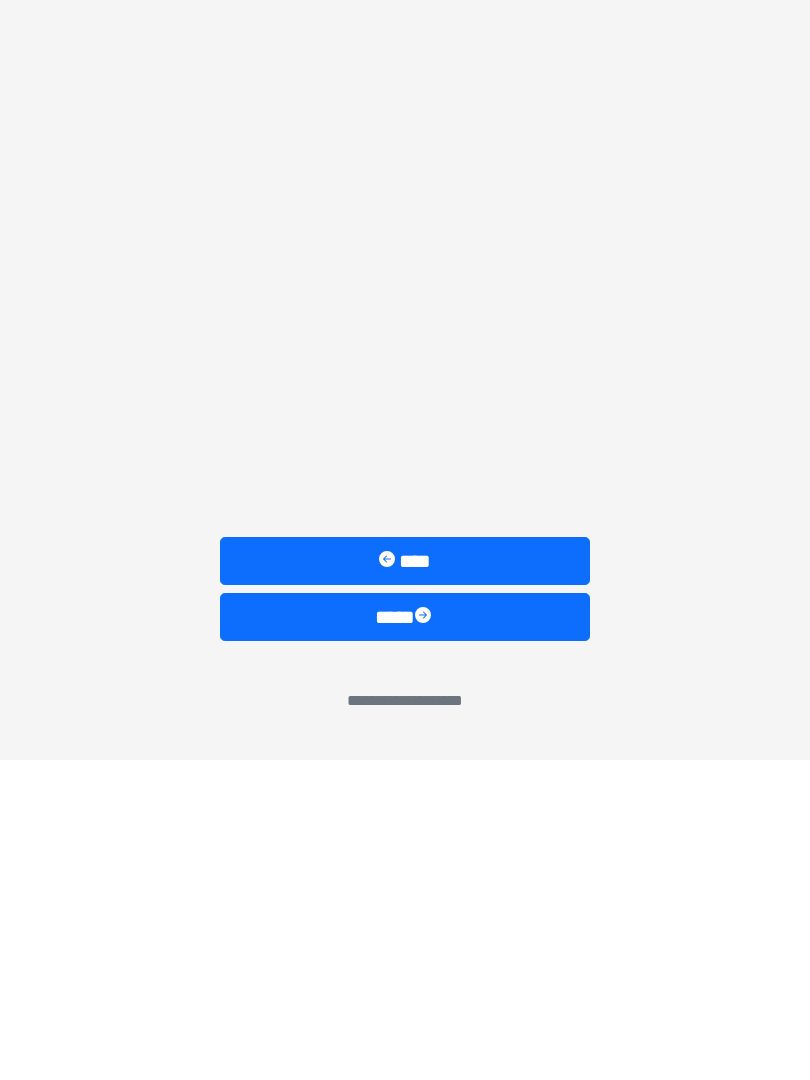 scroll, scrollTop: 0, scrollLeft: 0, axis: both 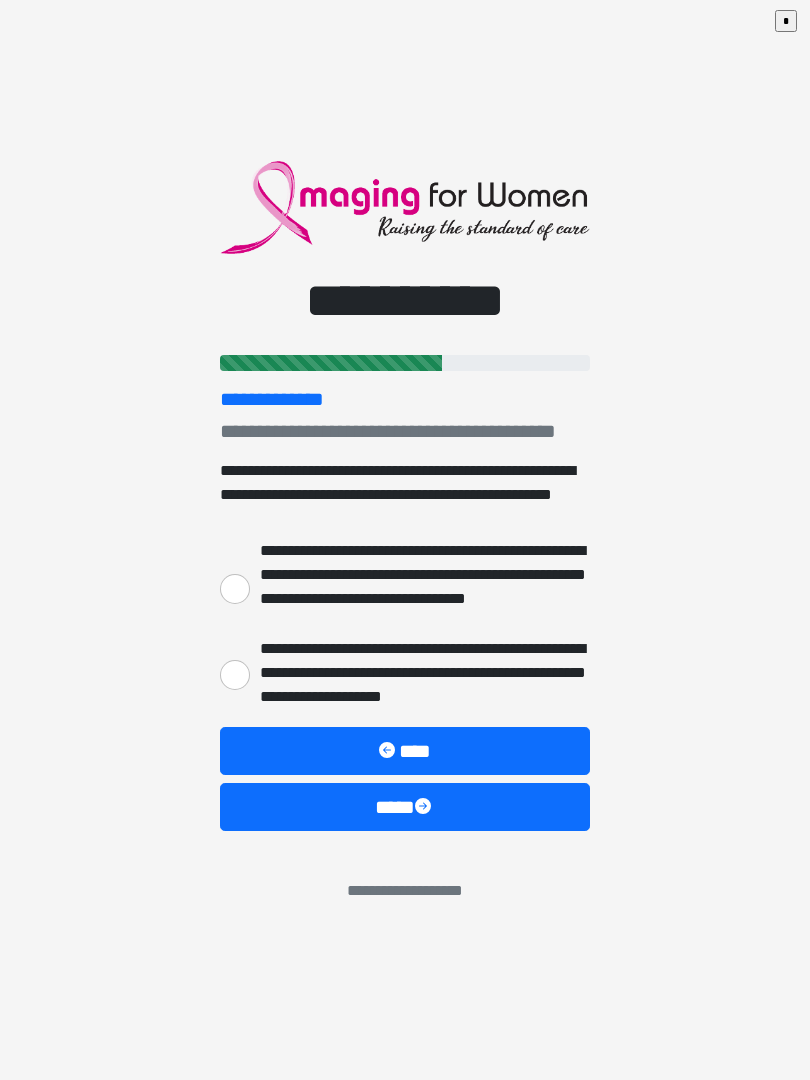 click on "**********" at bounding box center [235, 589] 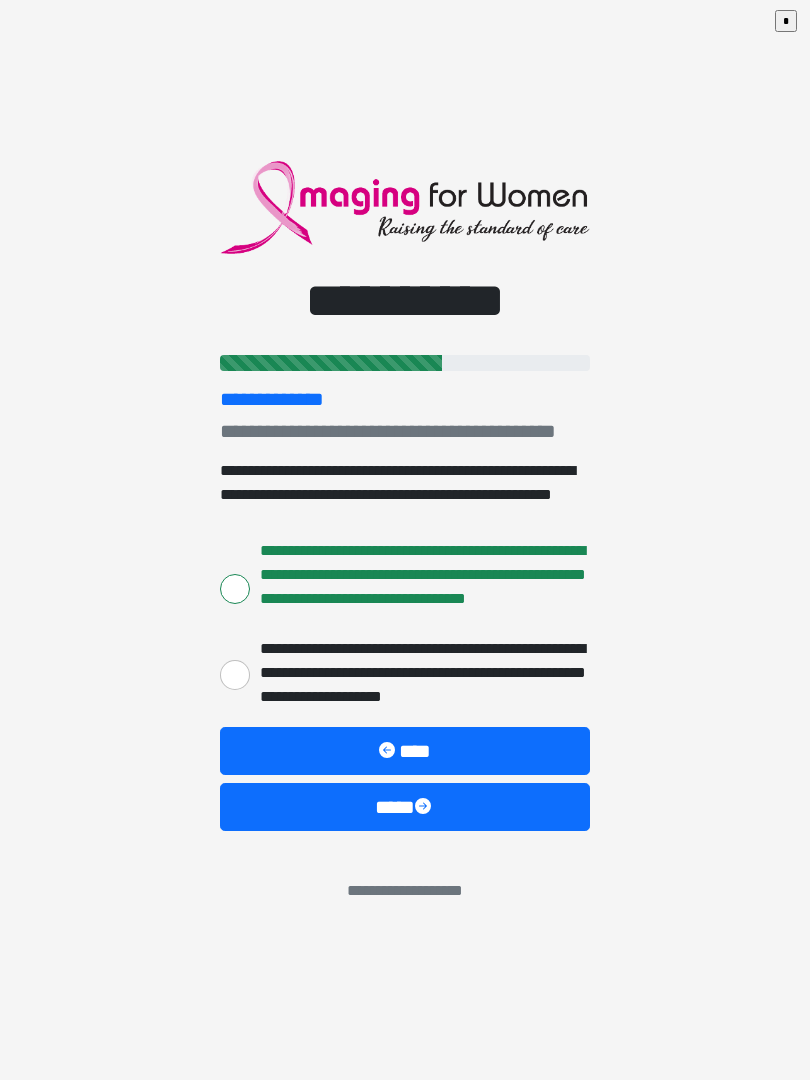 click on "****" at bounding box center (405, 807) 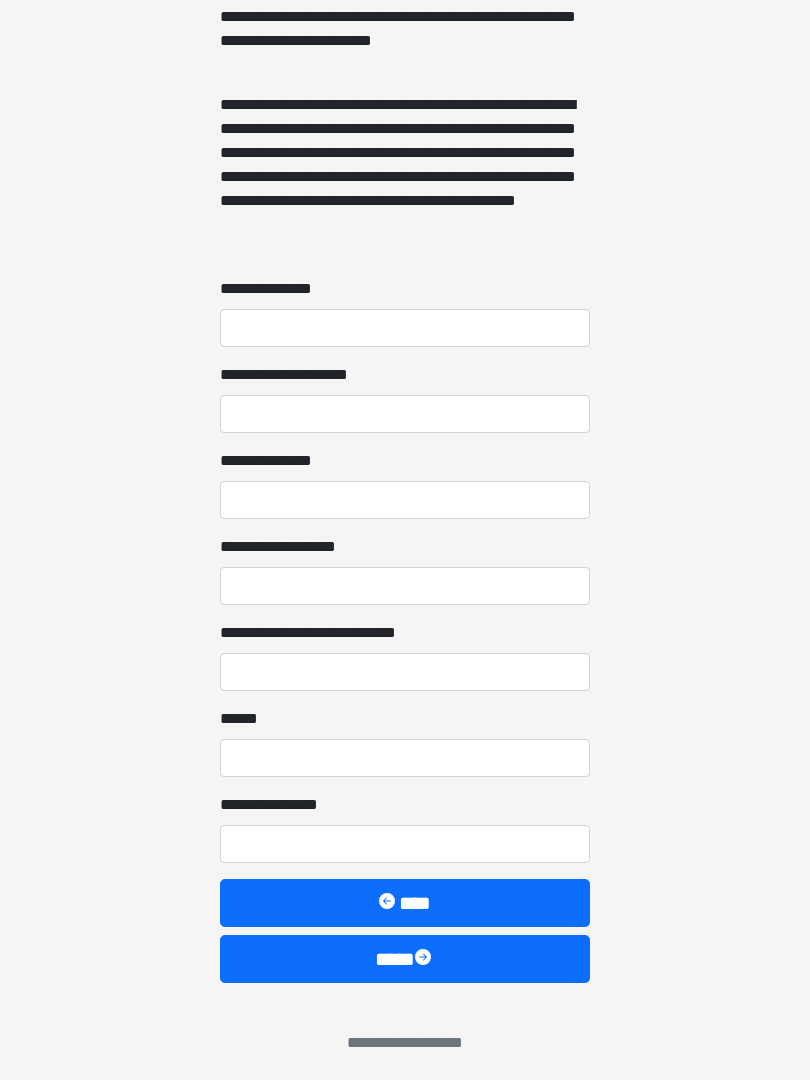 scroll, scrollTop: 1467, scrollLeft: 0, axis: vertical 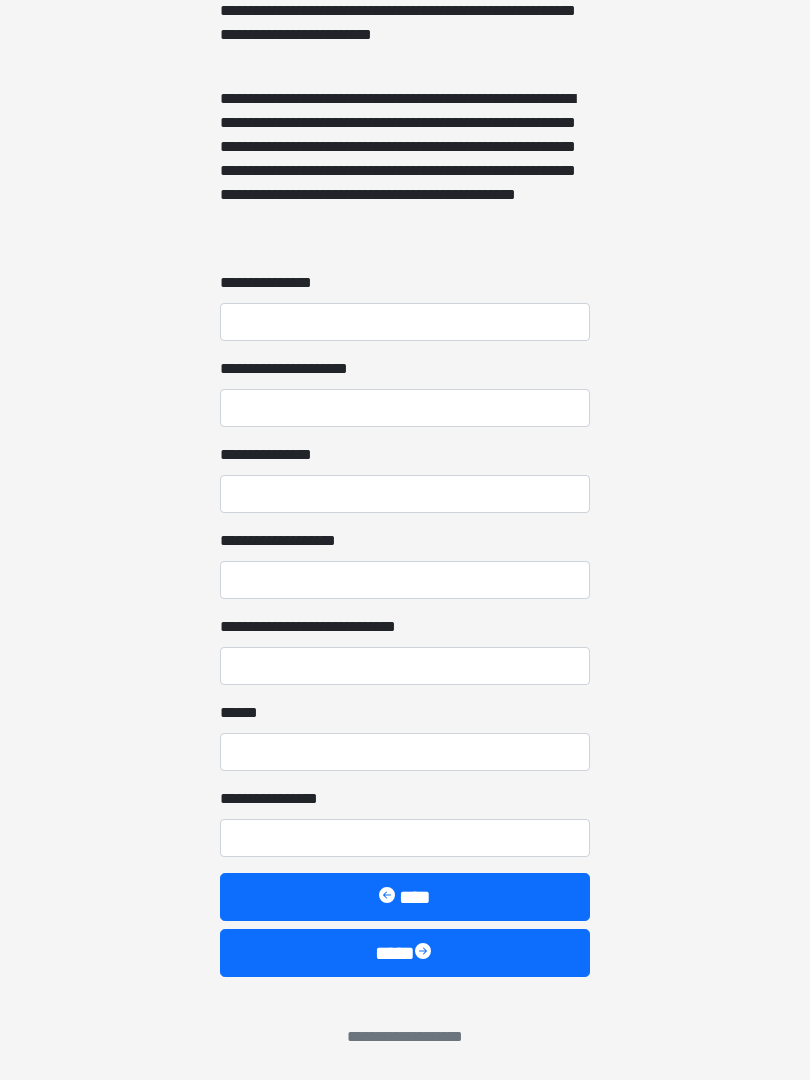 click on "****" at bounding box center [405, 953] 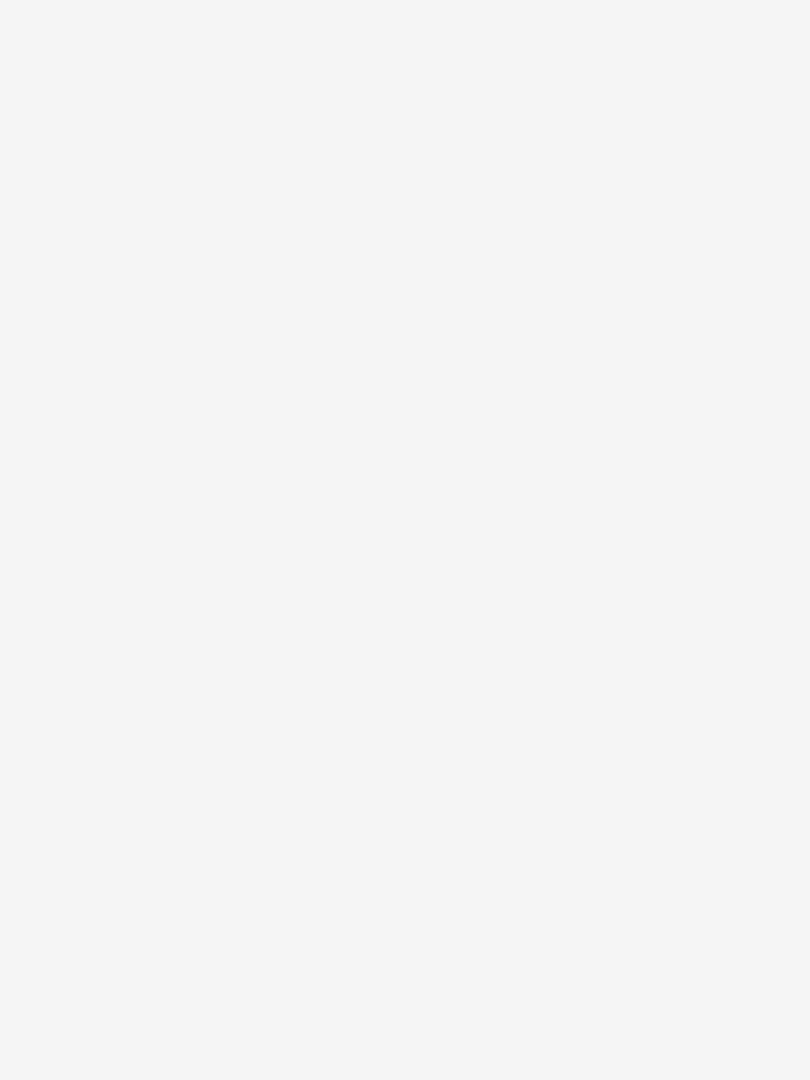 scroll, scrollTop: 0, scrollLeft: 0, axis: both 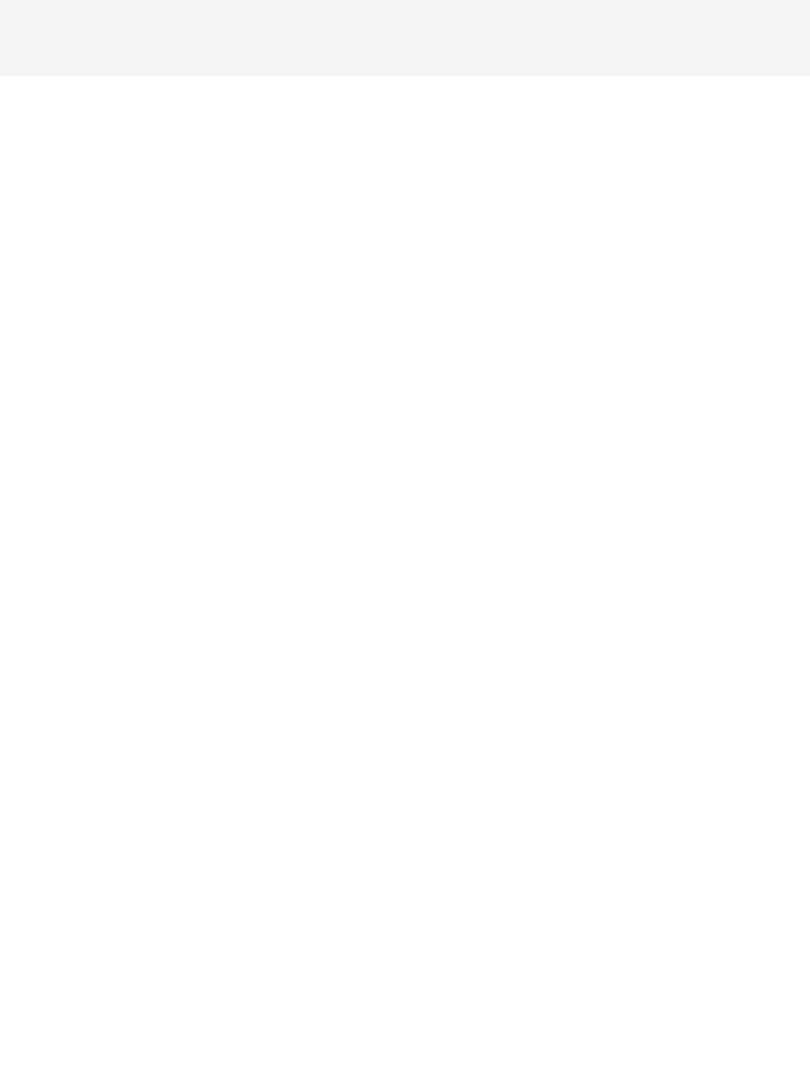 click on "**********" at bounding box center (405, 540) 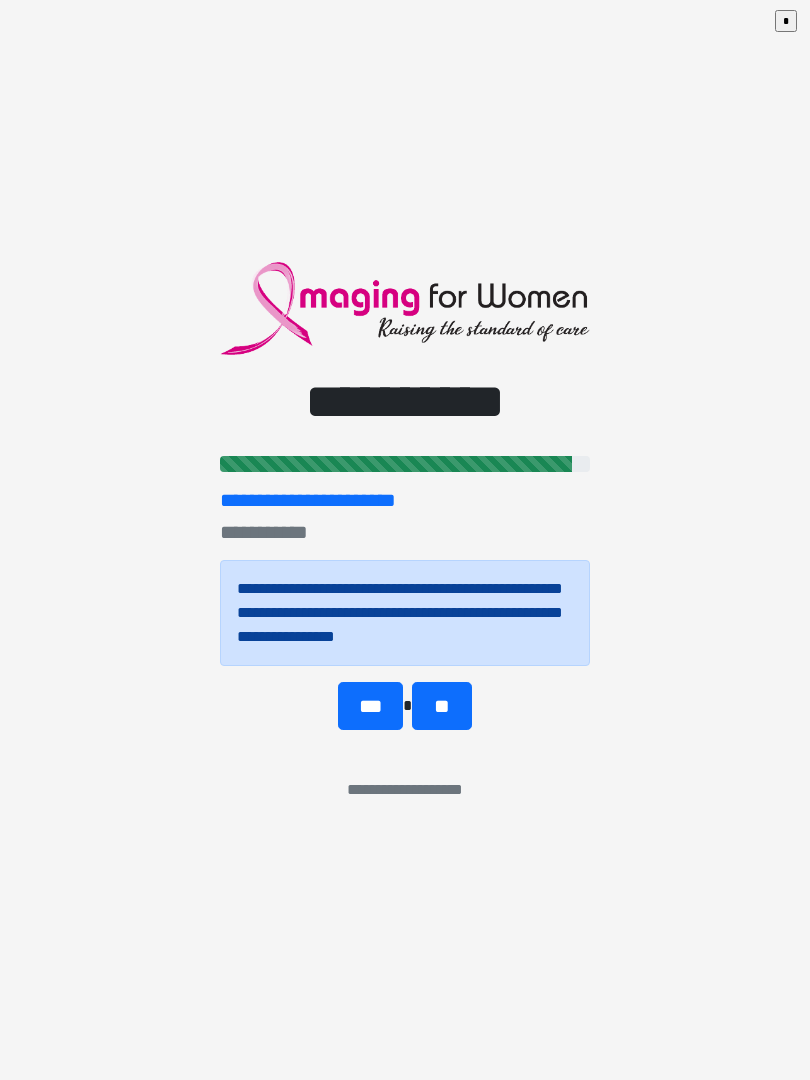 click on "**" at bounding box center [441, 706] 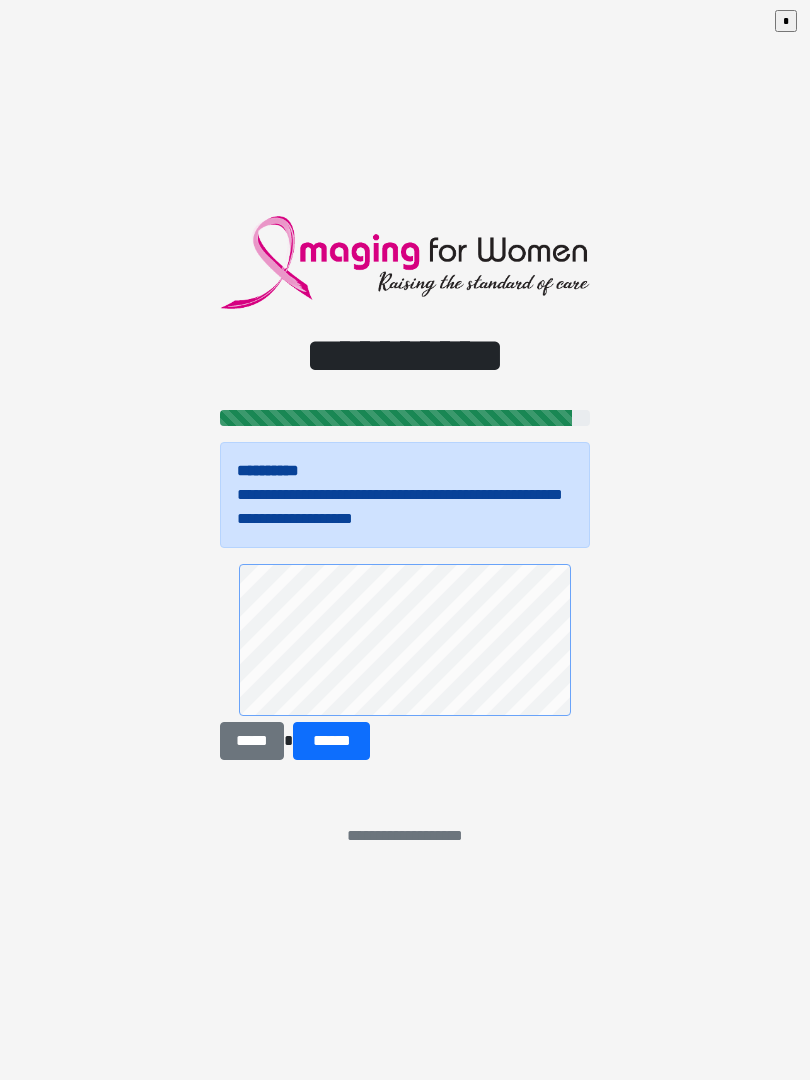 click on "******" at bounding box center (331, 741) 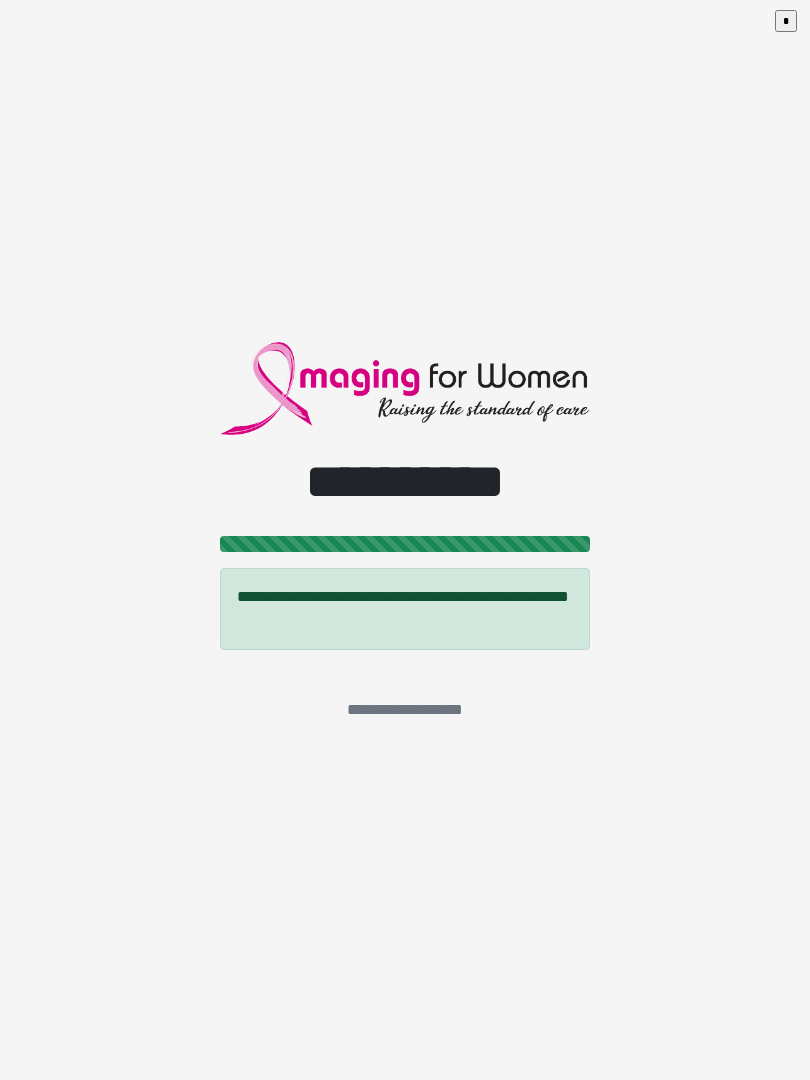 click on "*" at bounding box center (786, 21) 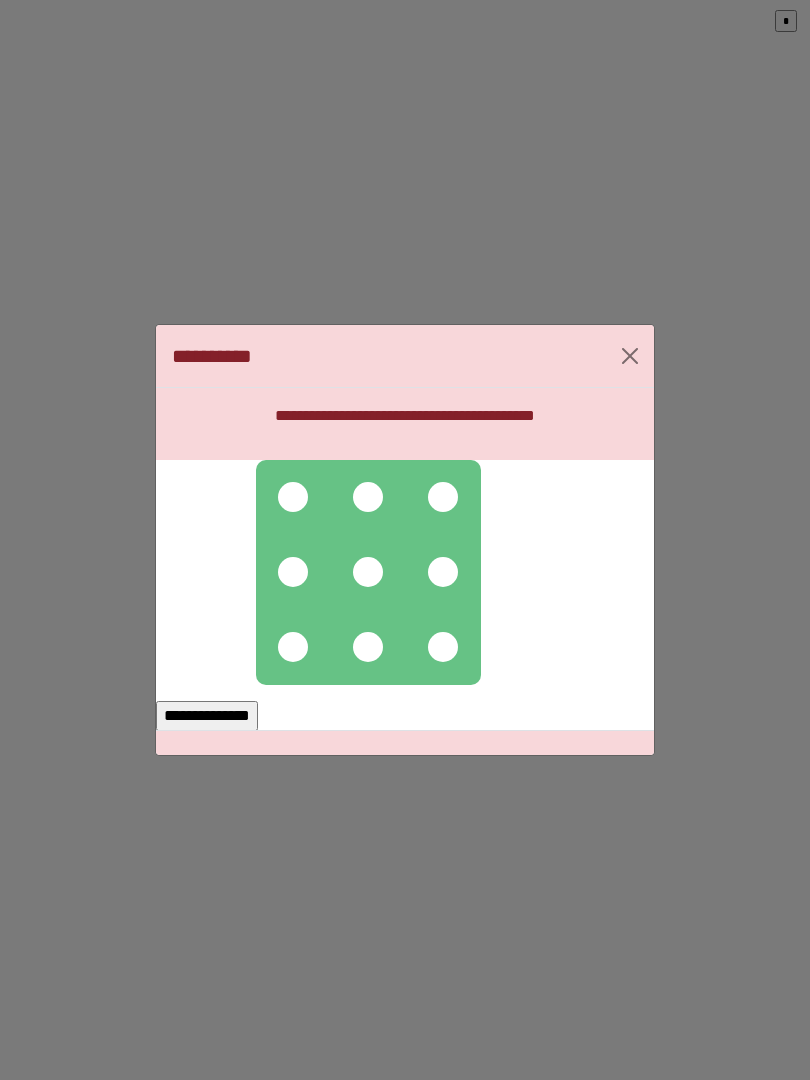 click at bounding box center [293, 497] 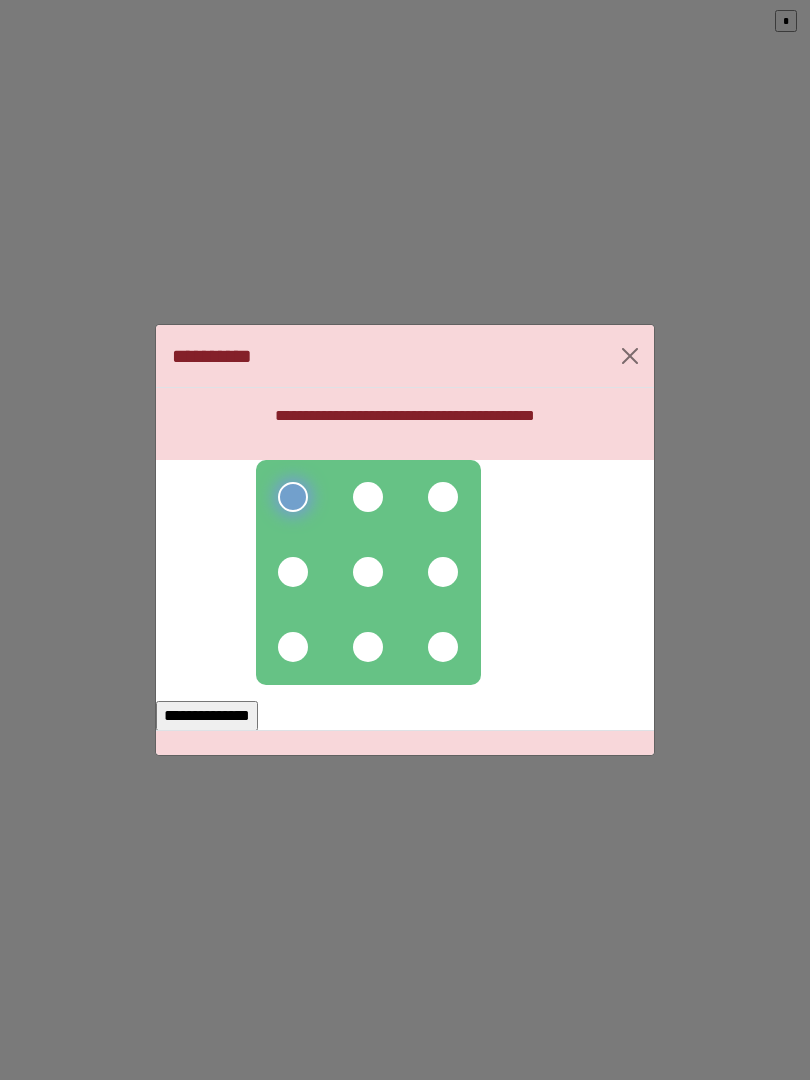 click at bounding box center (368, 497) 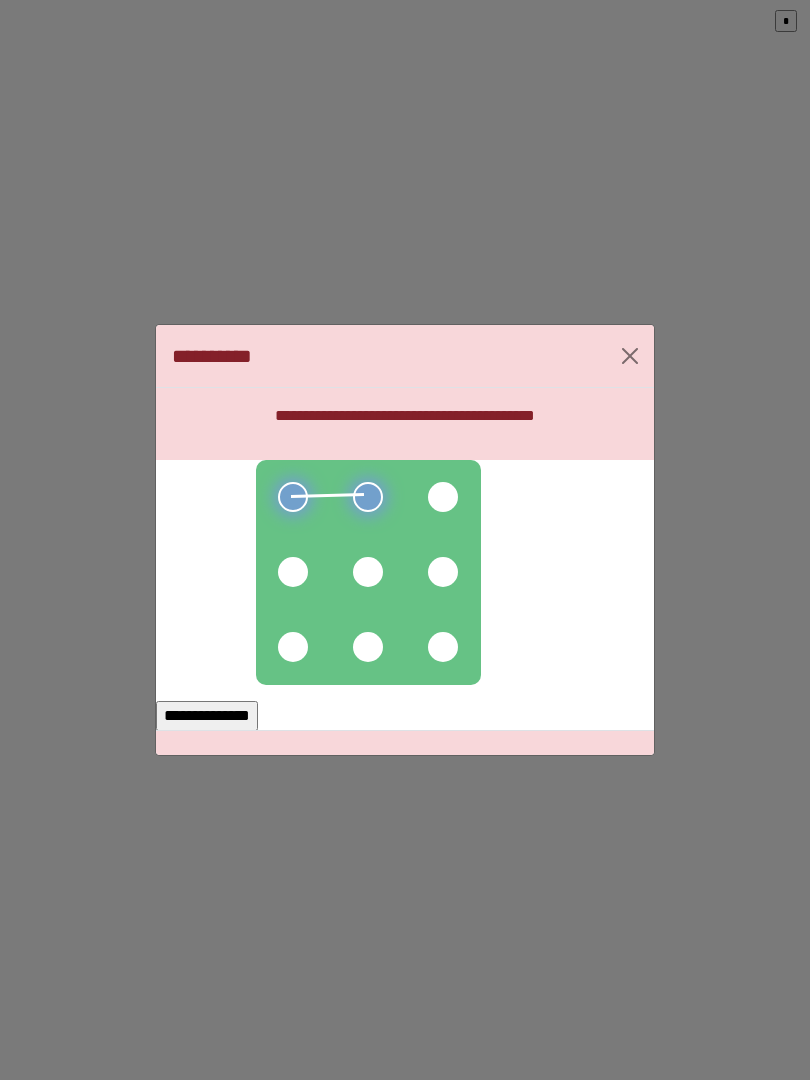 click at bounding box center (368, 572) 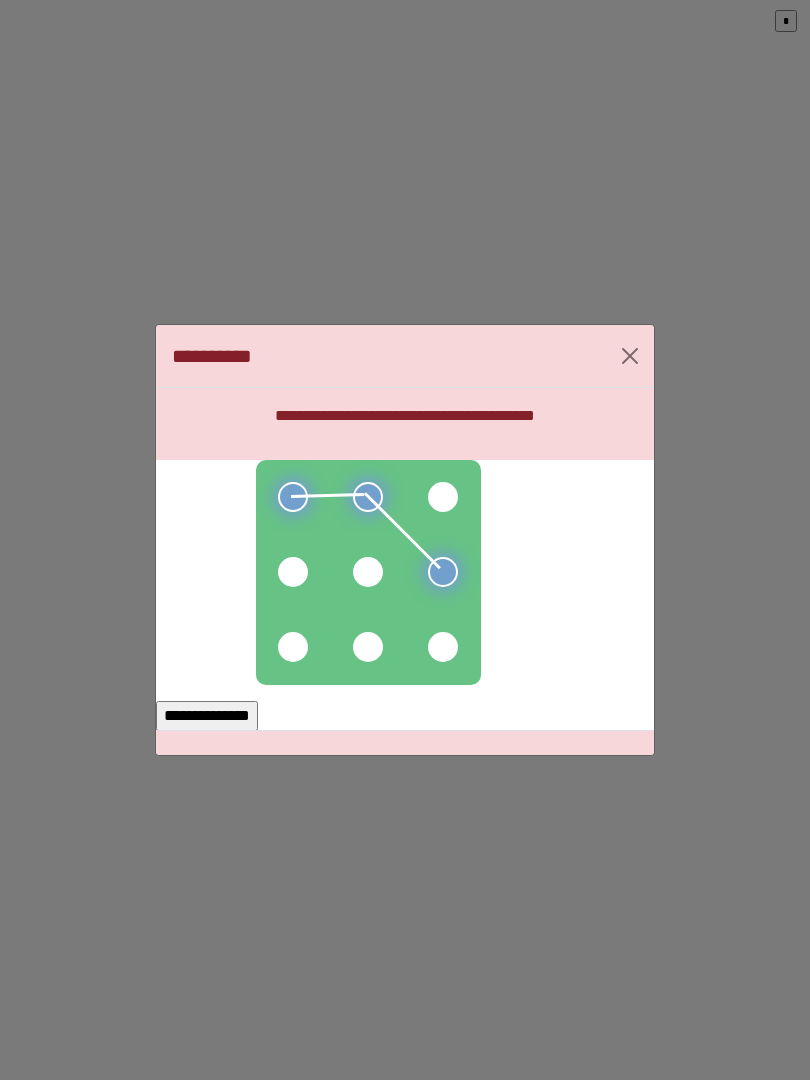 click at bounding box center (368, 572) 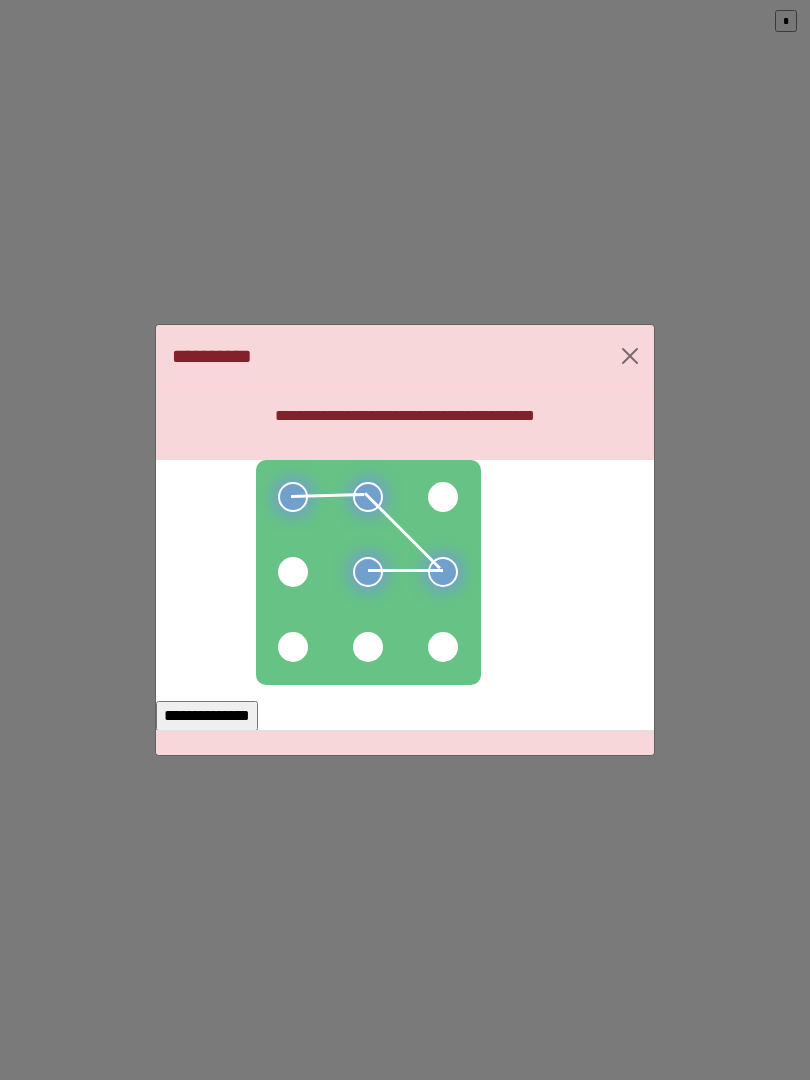 click at bounding box center (293, 572) 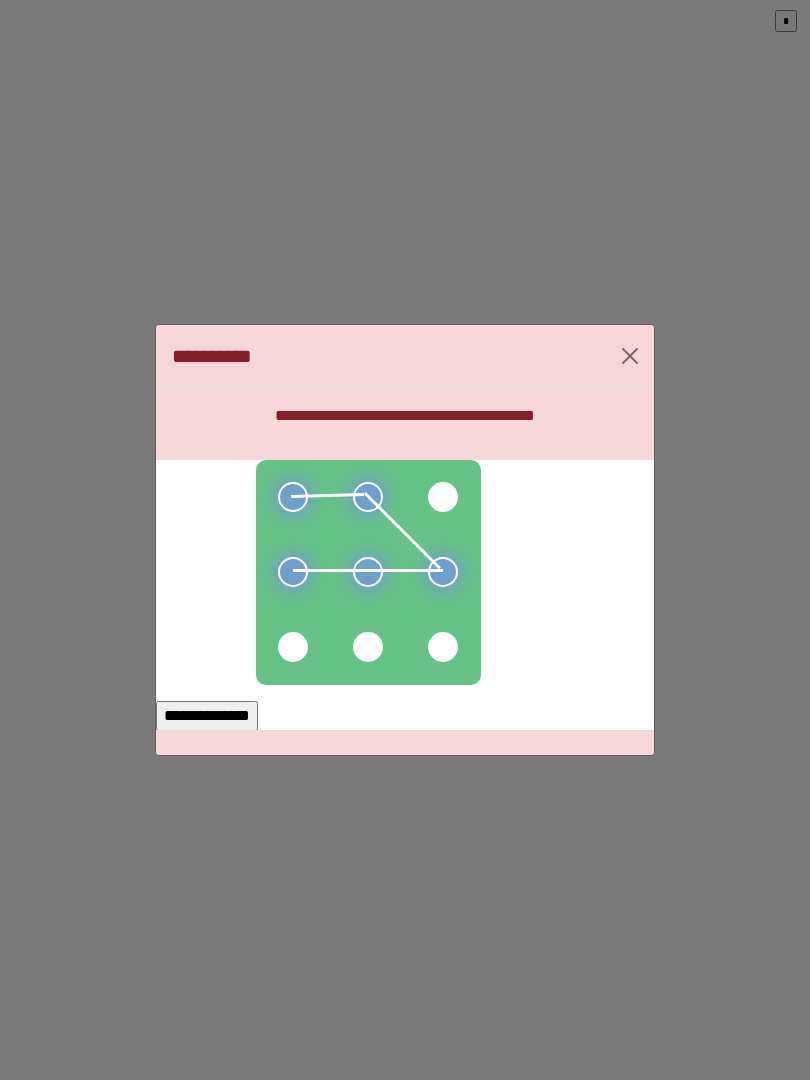click on "**********" at bounding box center (207, 716) 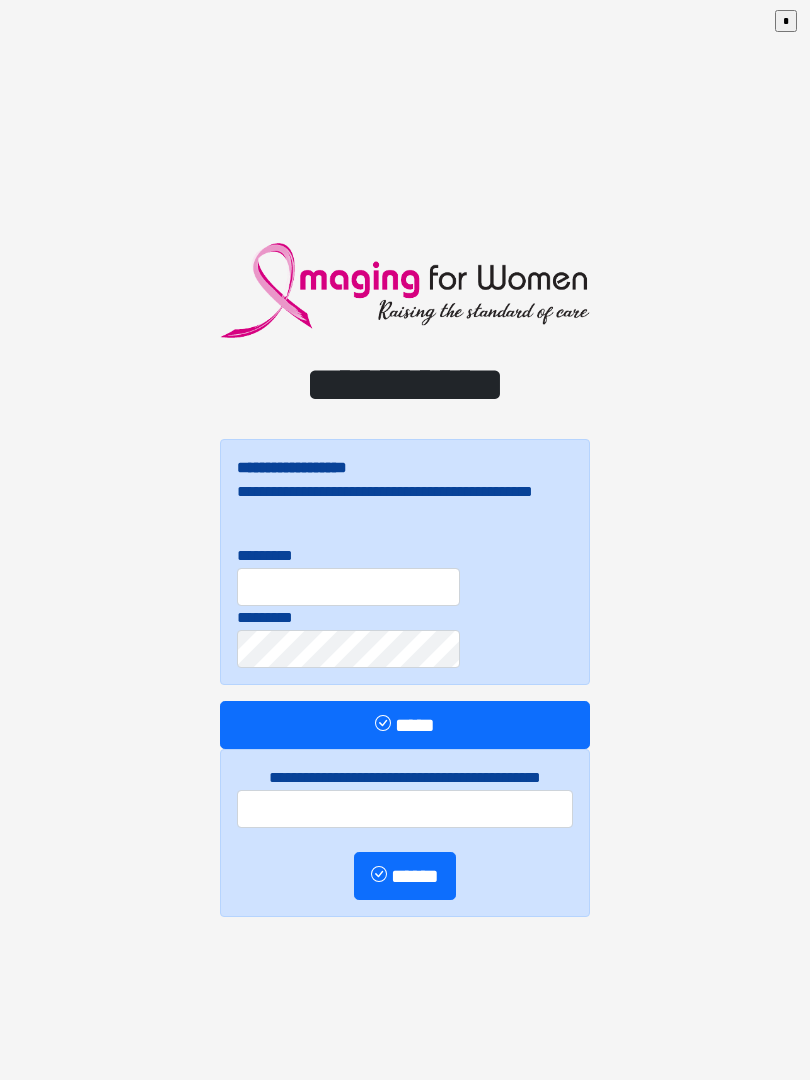 scroll, scrollTop: 0, scrollLeft: 0, axis: both 